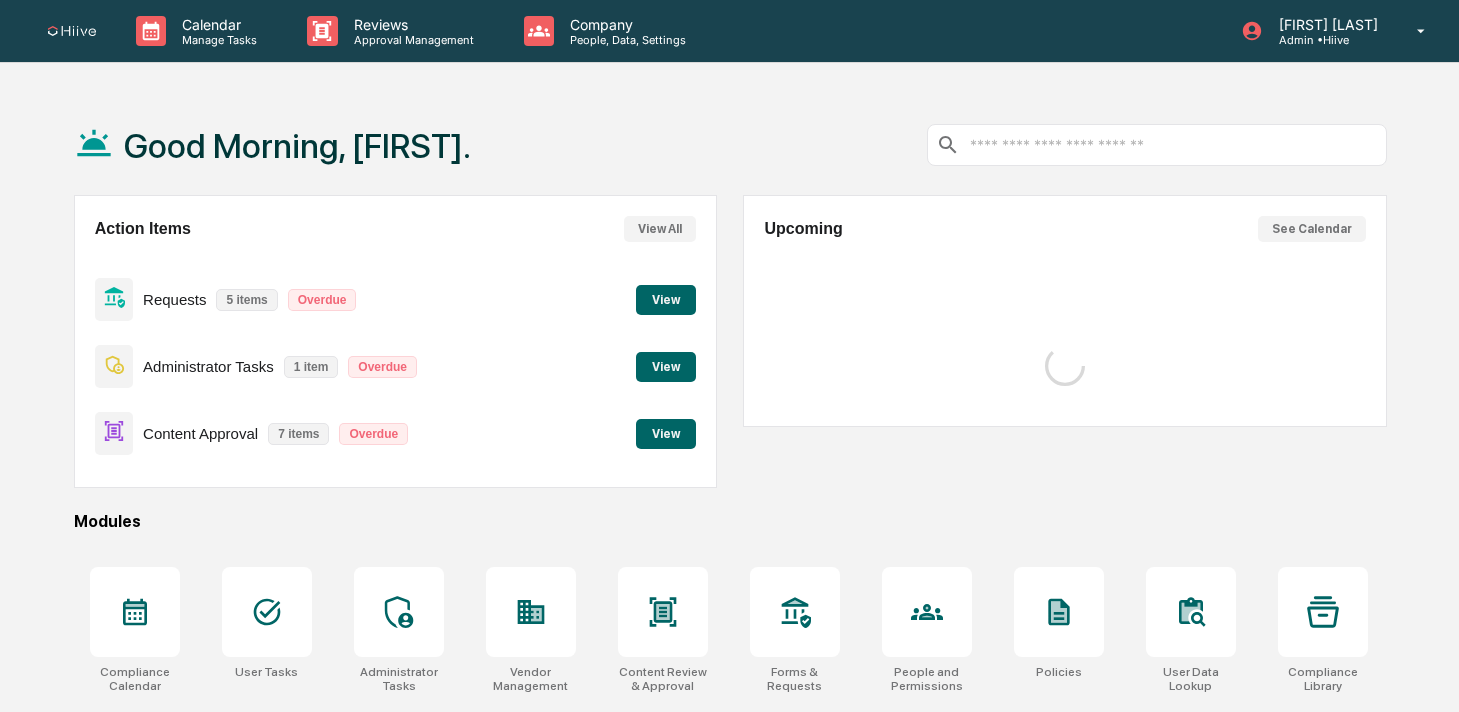 scroll, scrollTop: 0, scrollLeft: 0, axis: both 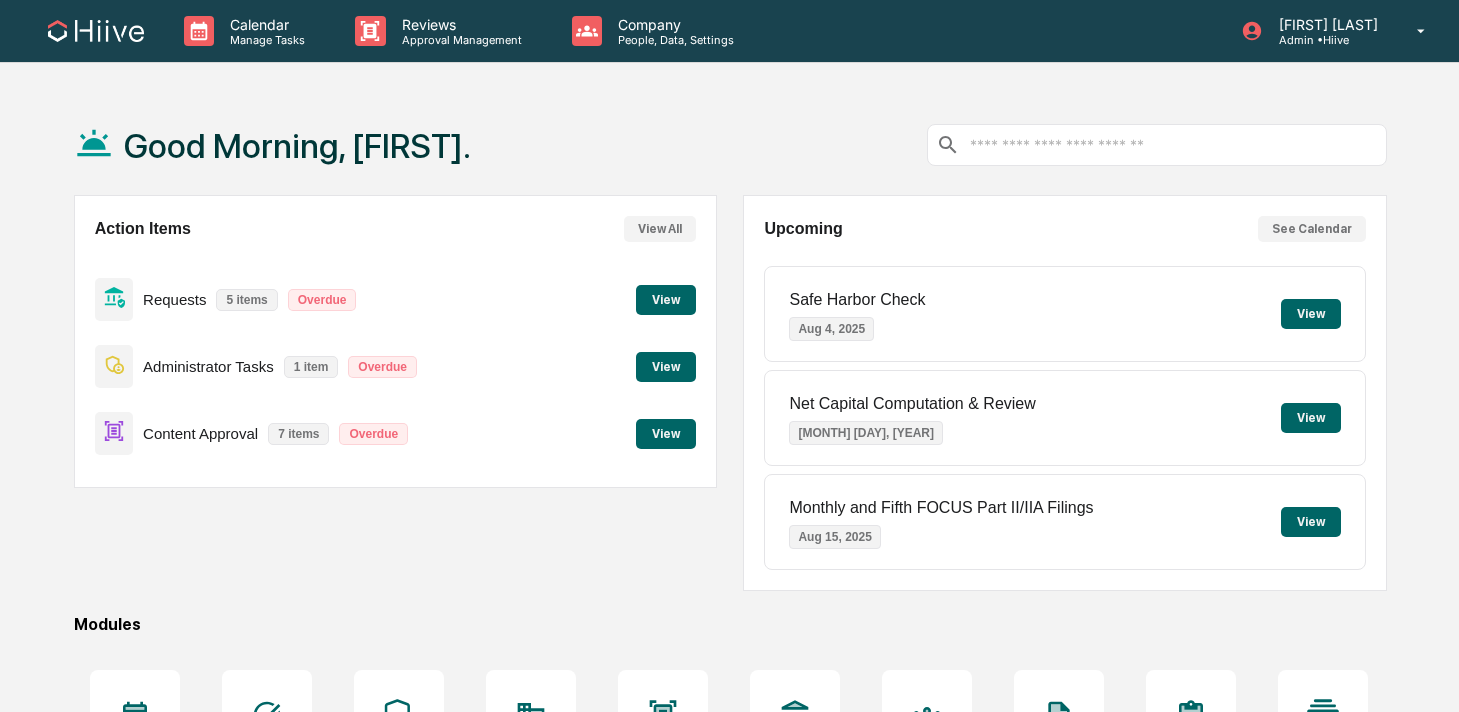 click on "Calendar Manage Tasks Reviews Approval Management Company People, Data, Settings Stephanie Bernard Admin •  Hiive" at bounding box center (729, 31) 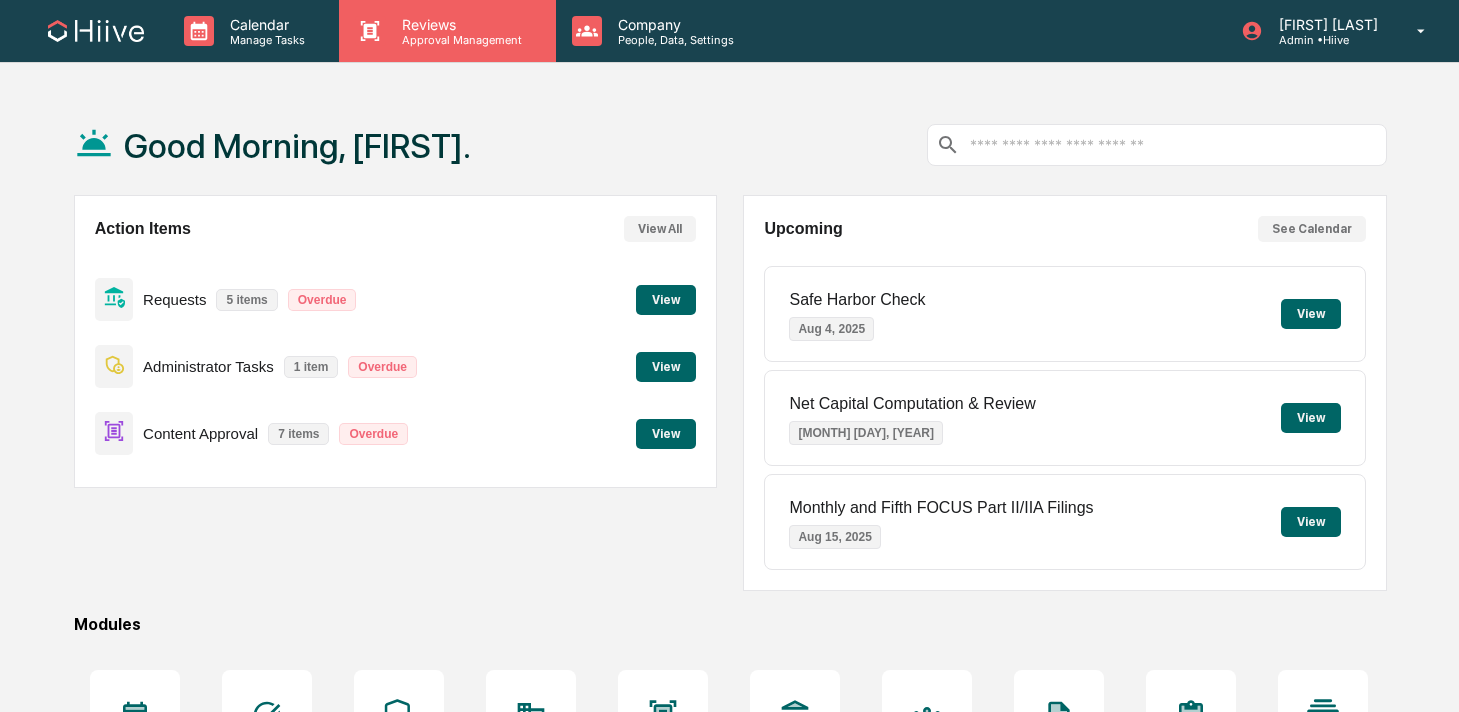 click on "Approval Management" at bounding box center (459, 40) 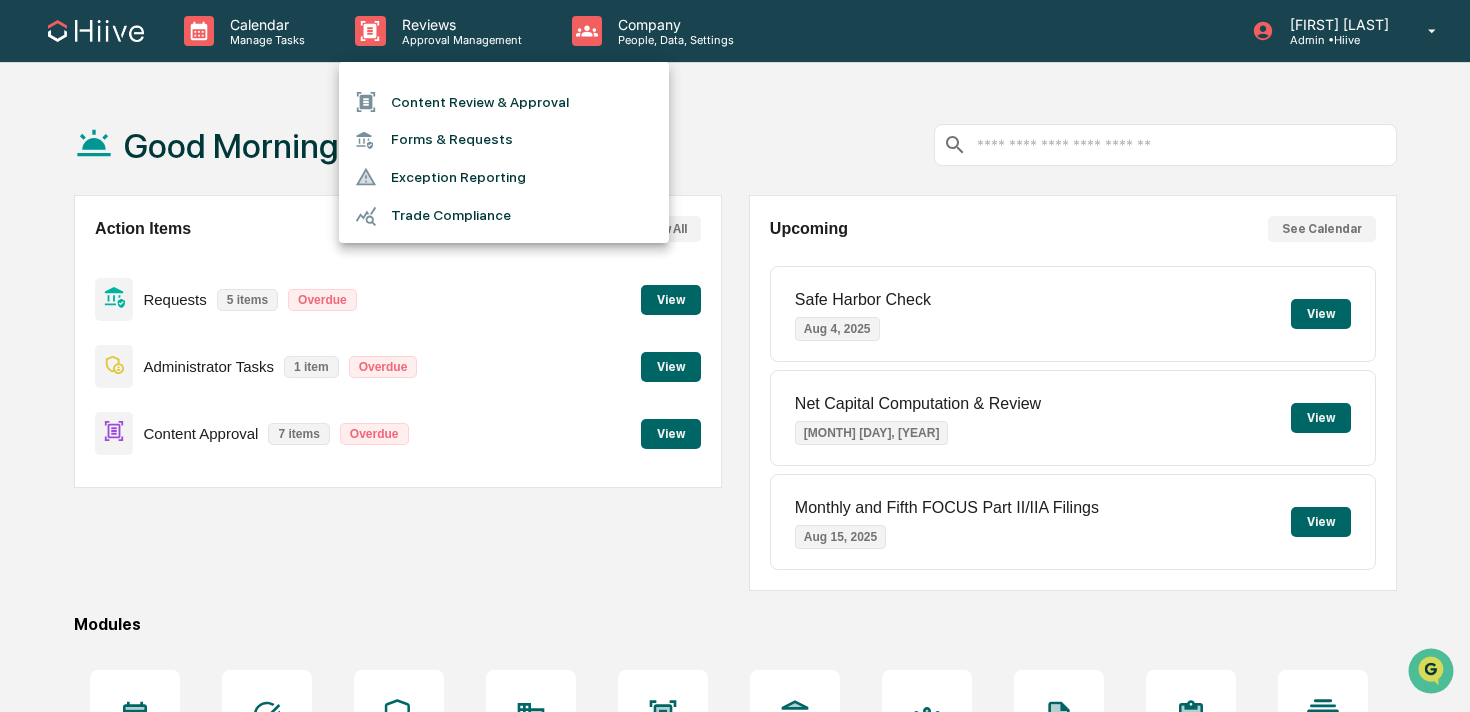 click on "Content Review & Approval" at bounding box center (504, 102) 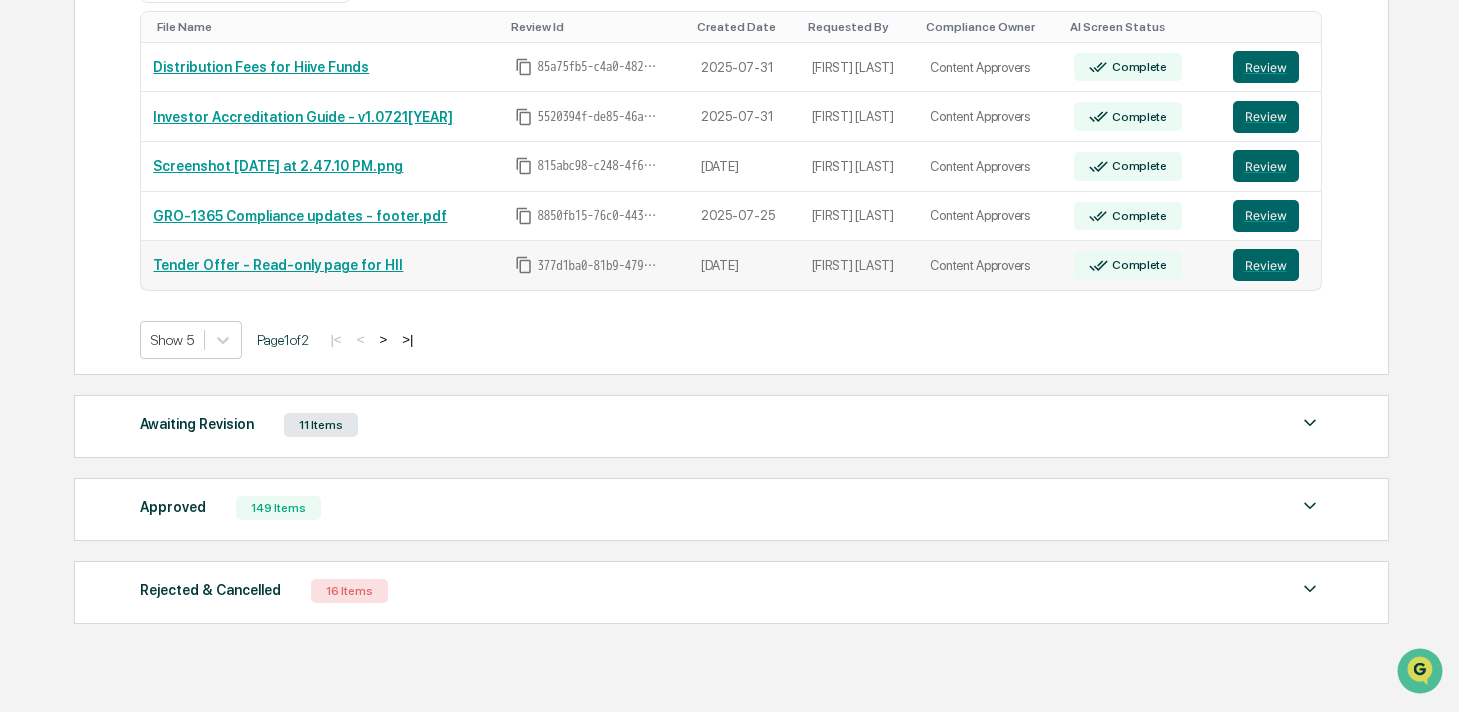scroll, scrollTop: 447, scrollLeft: 0, axis: vertical 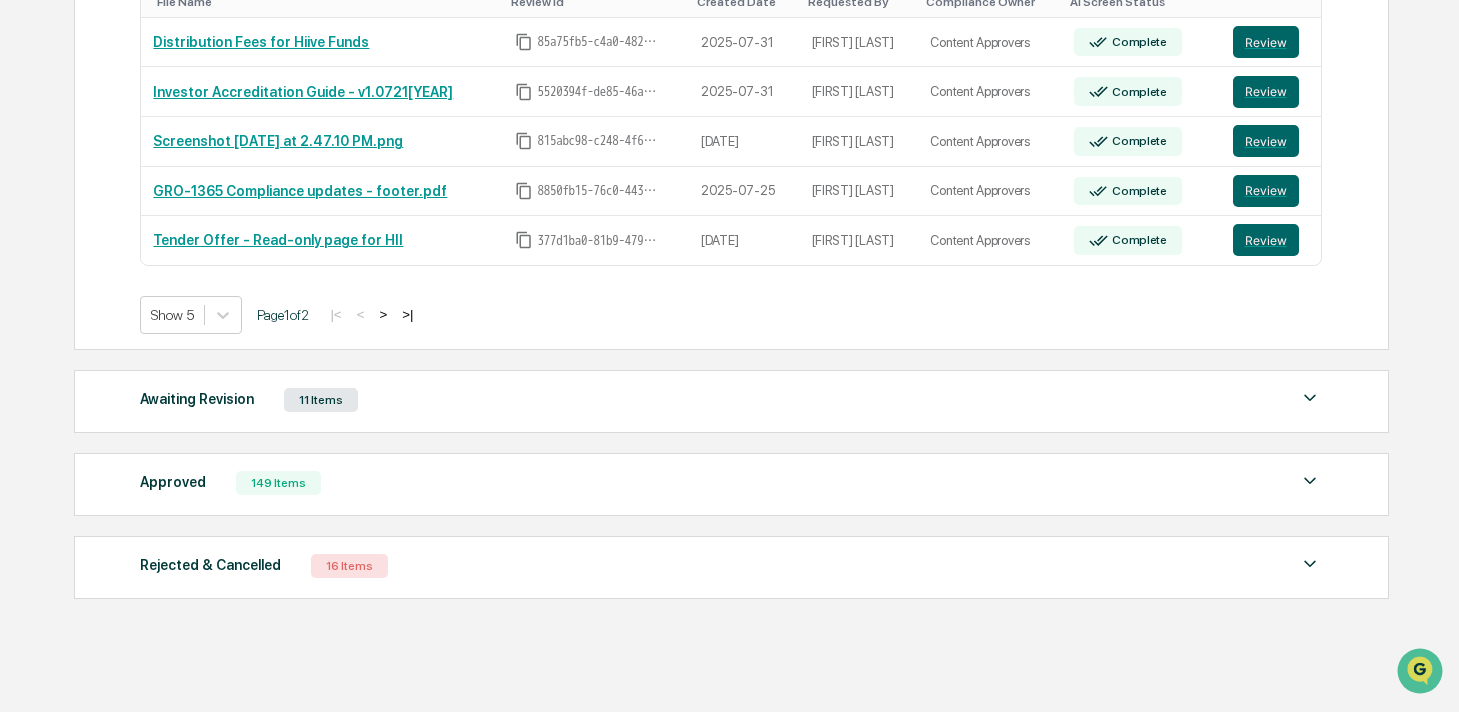 click on "Awaiting Revision 11 Items" at bounding box center [731, 400] 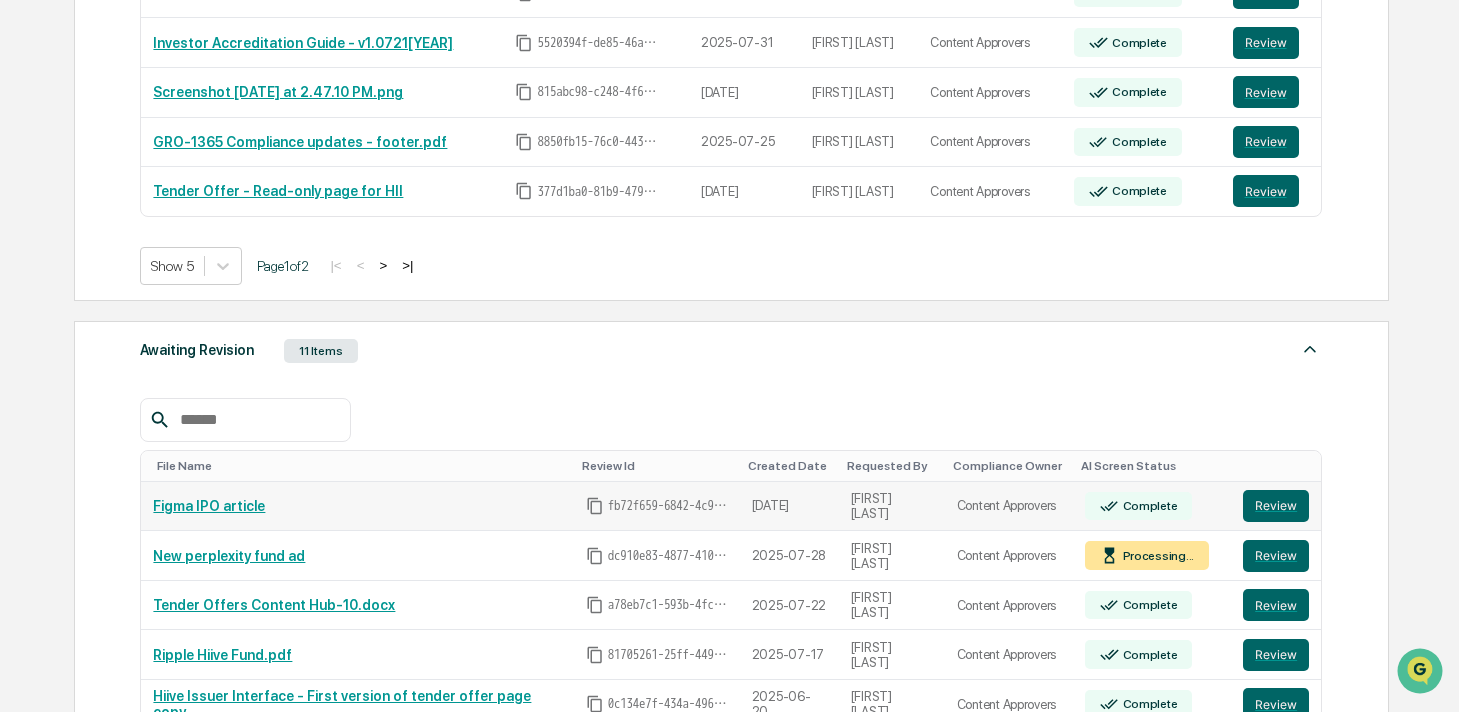 scroll, scrollTop: 555, scrollLeft: 0, axis: vertical 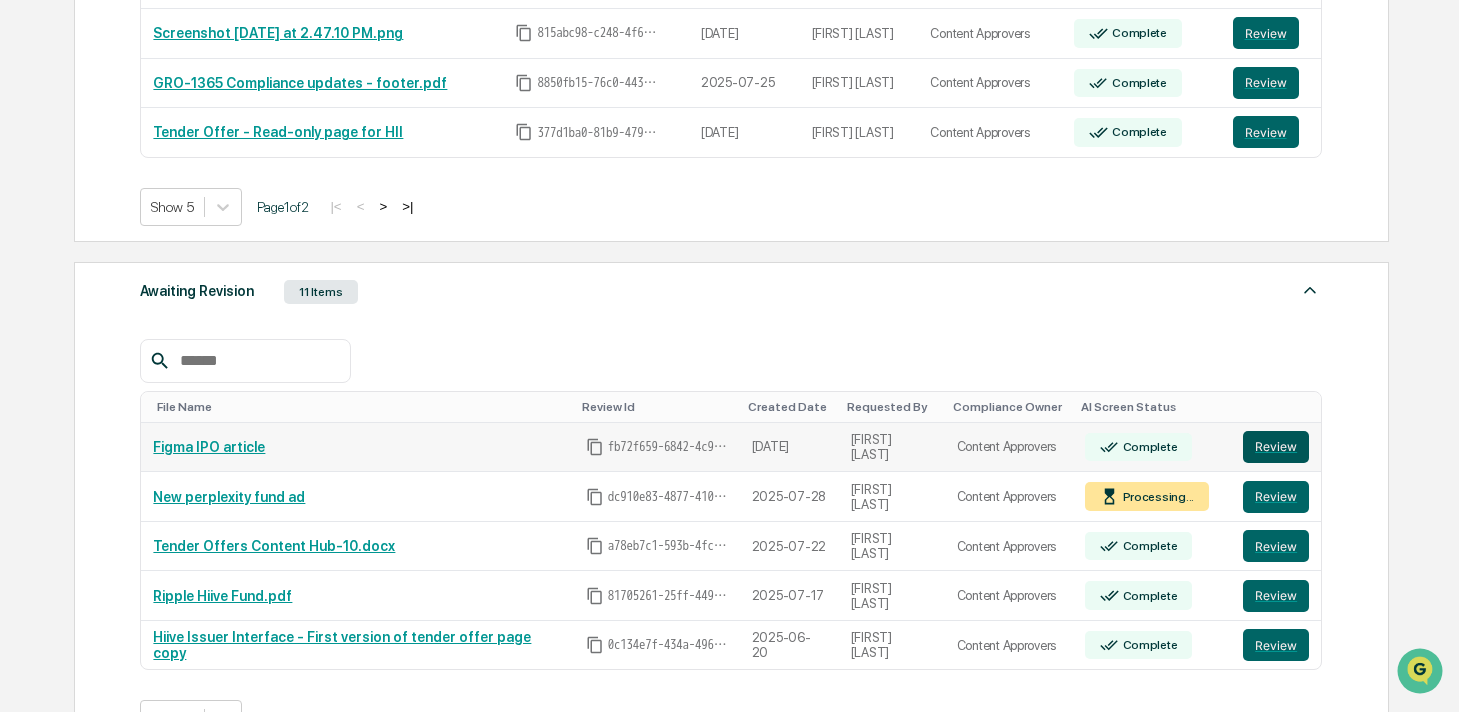 click on "Review" at bounding box center (1276, 447) 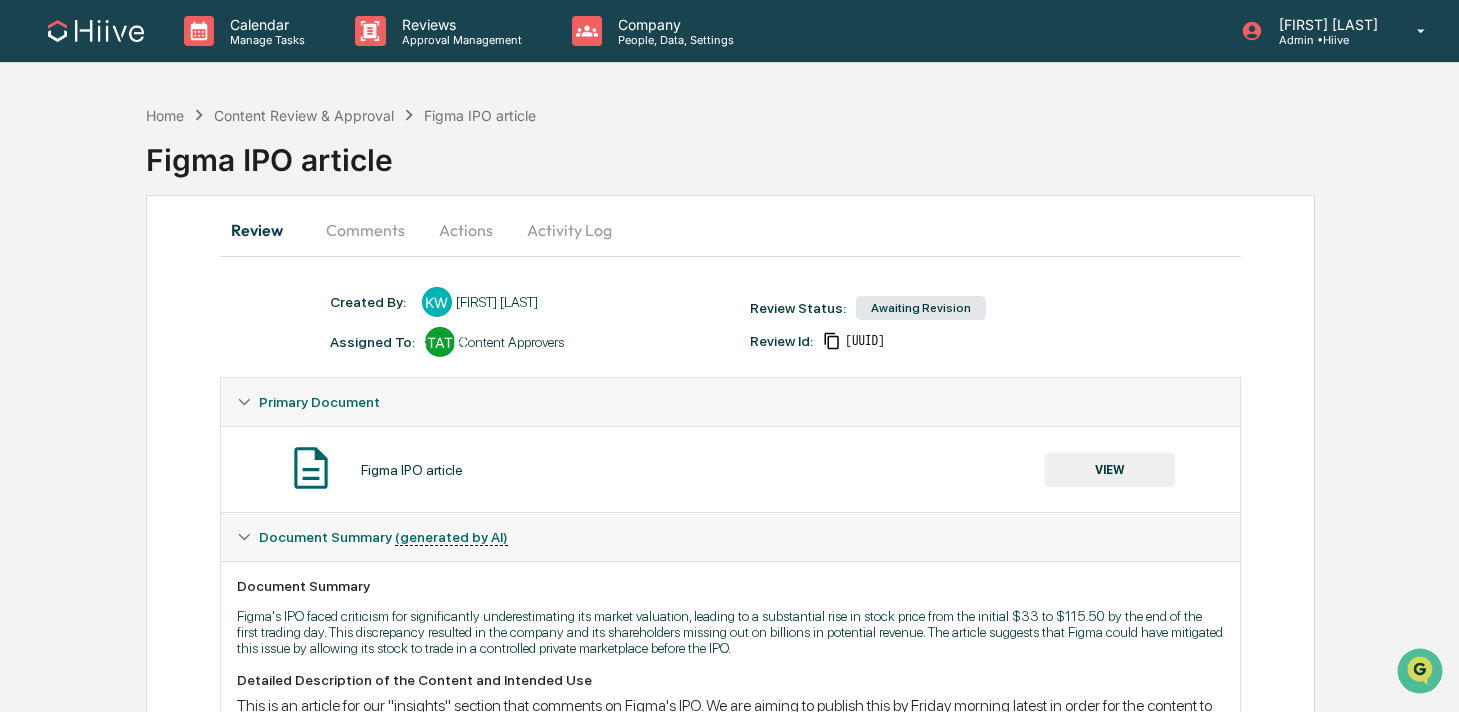 scroll, scrollTop: 391, scrollLeft: 0, axis: vertical 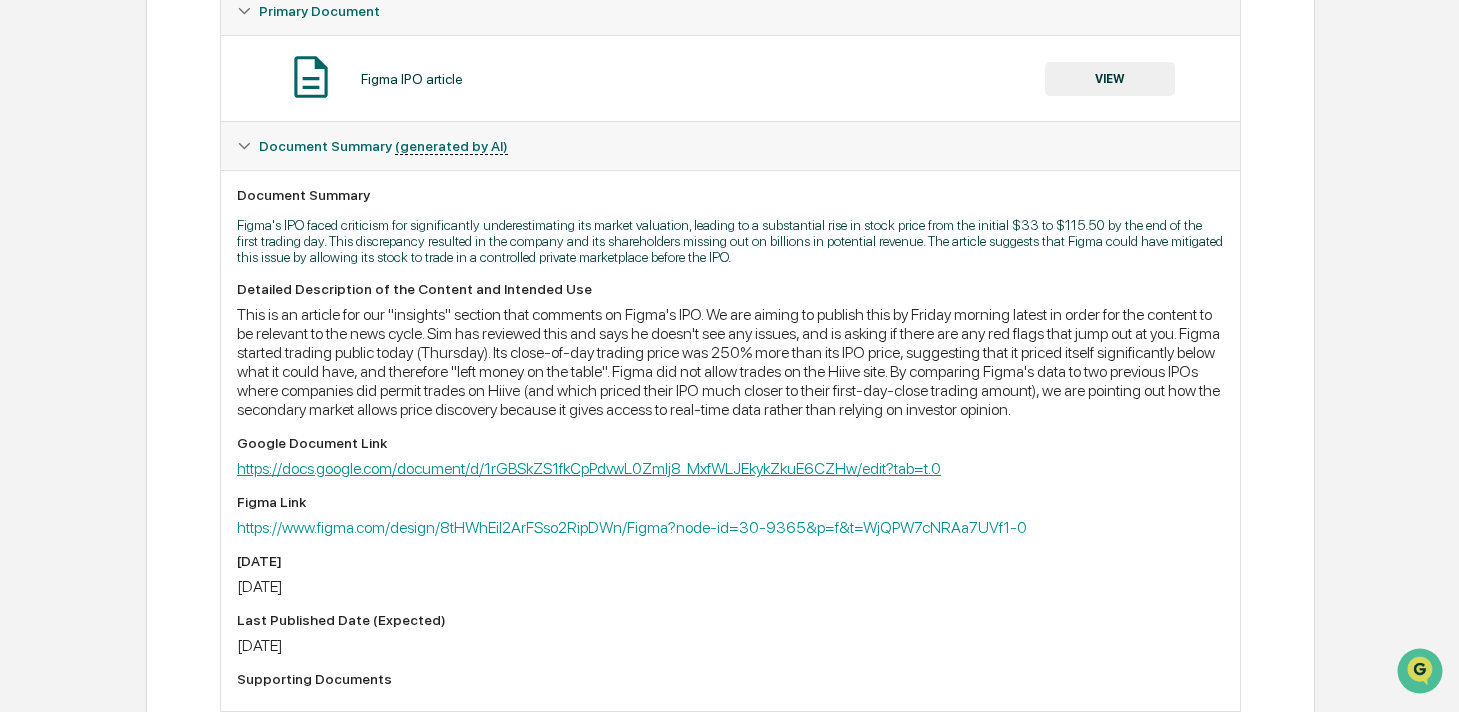 click on "https://docs.google.com/document/d/1rGBSkZS1fkCpPdvwL0ZmIj8_MxfWLJEkykZkuE6CZHw/edit?tab=t.0" at bounding box center [589, 468] 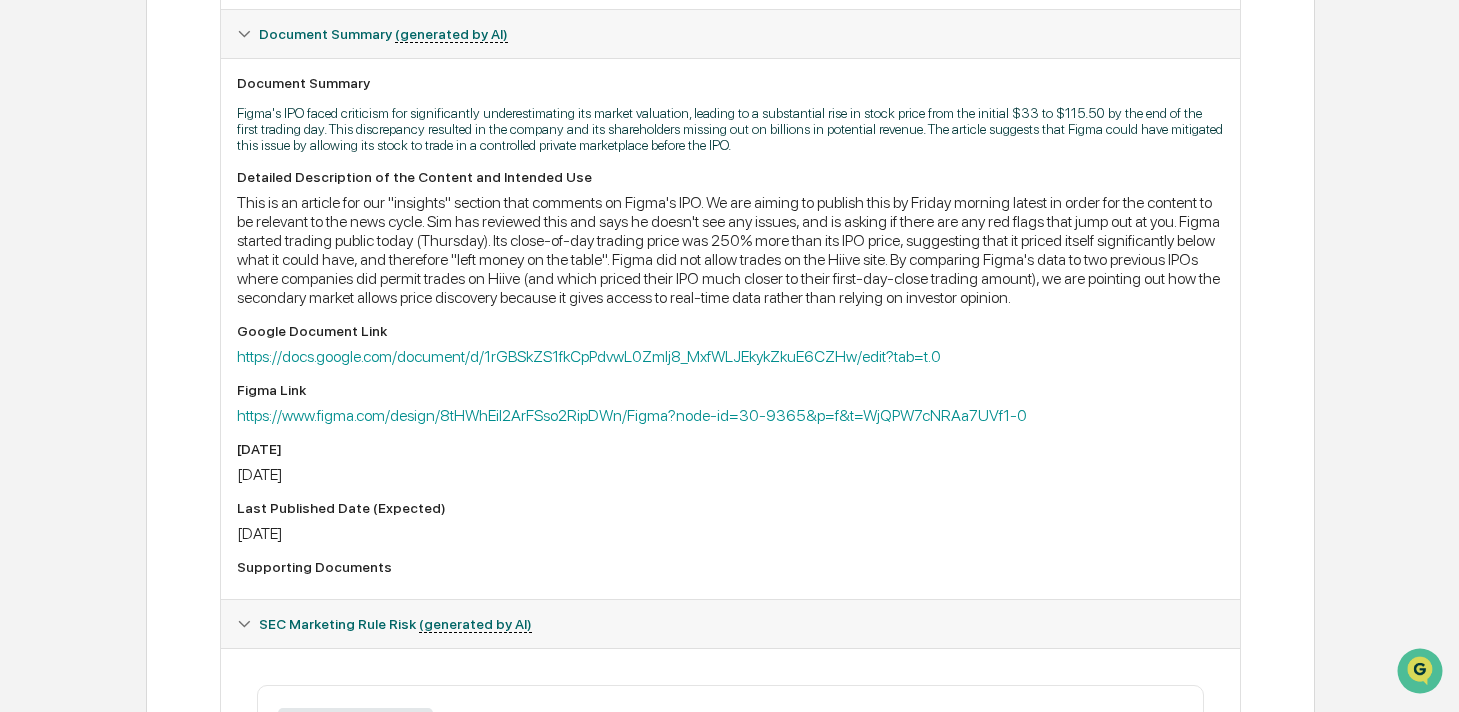 scroll, scrollTop: 635, scrollLeft: 0, axis: vertical 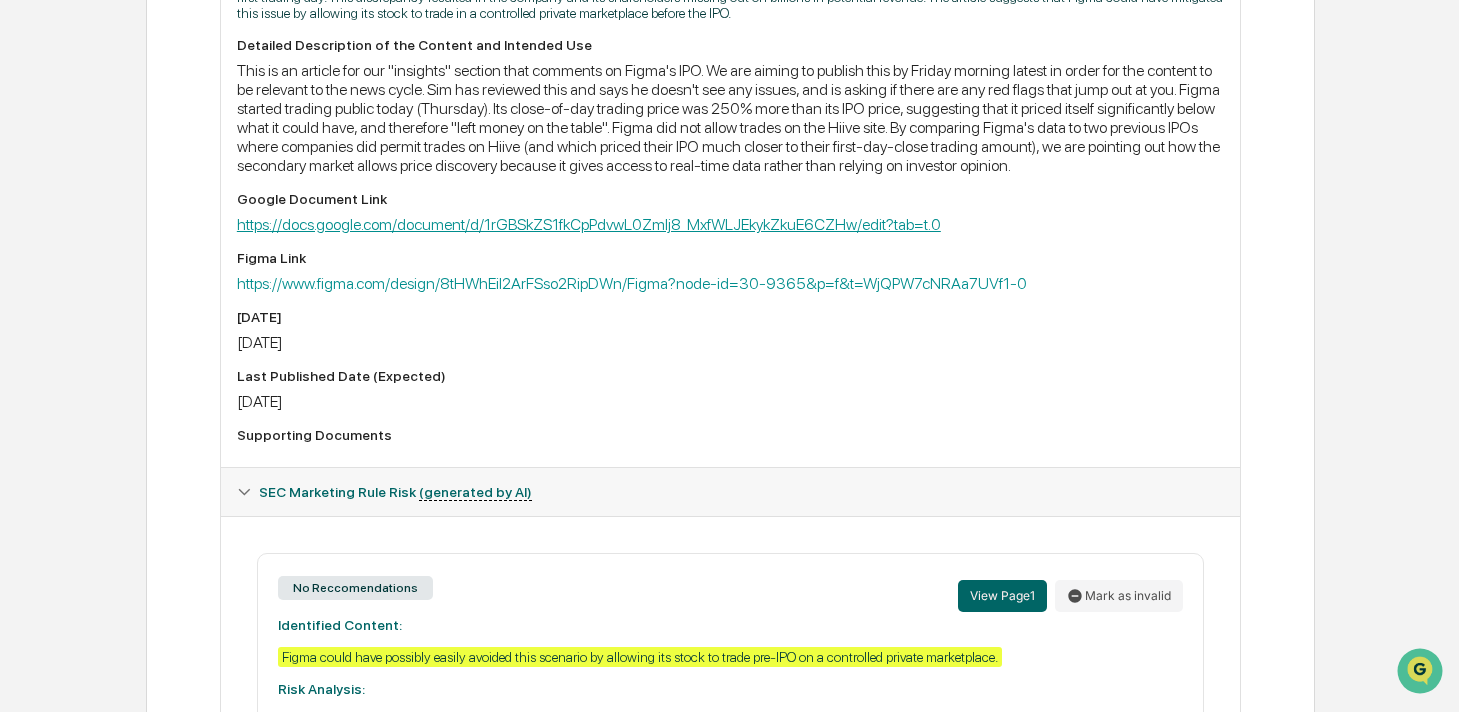 click on "https://docs.google.com/document/d/1rGBSkZS1fkCpPdvwL0ZmIj8_MxfWLJEkykZkuE6CZHw/edit?tab=t.0" at bounding box center [589, 224] 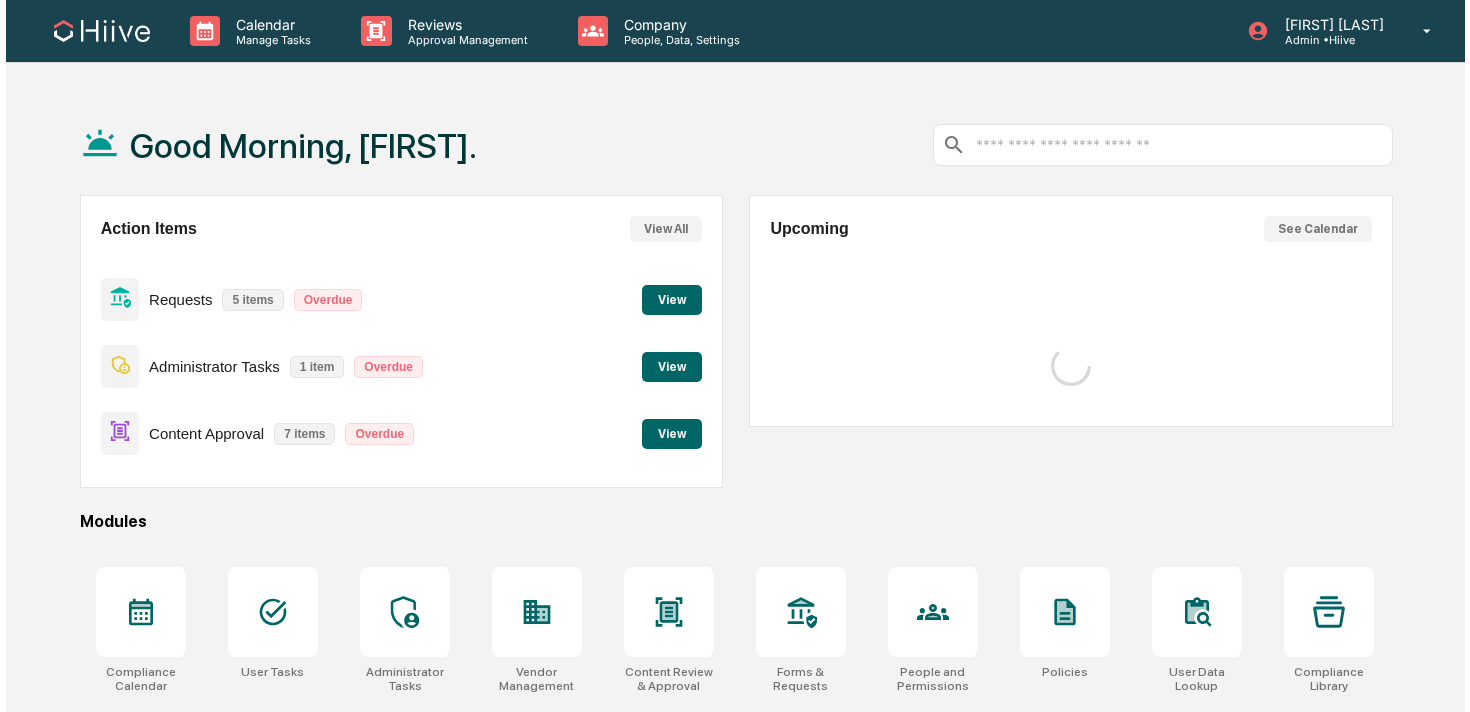 scroll, scrollTop: 0, scrollLeft: 0, axis: both 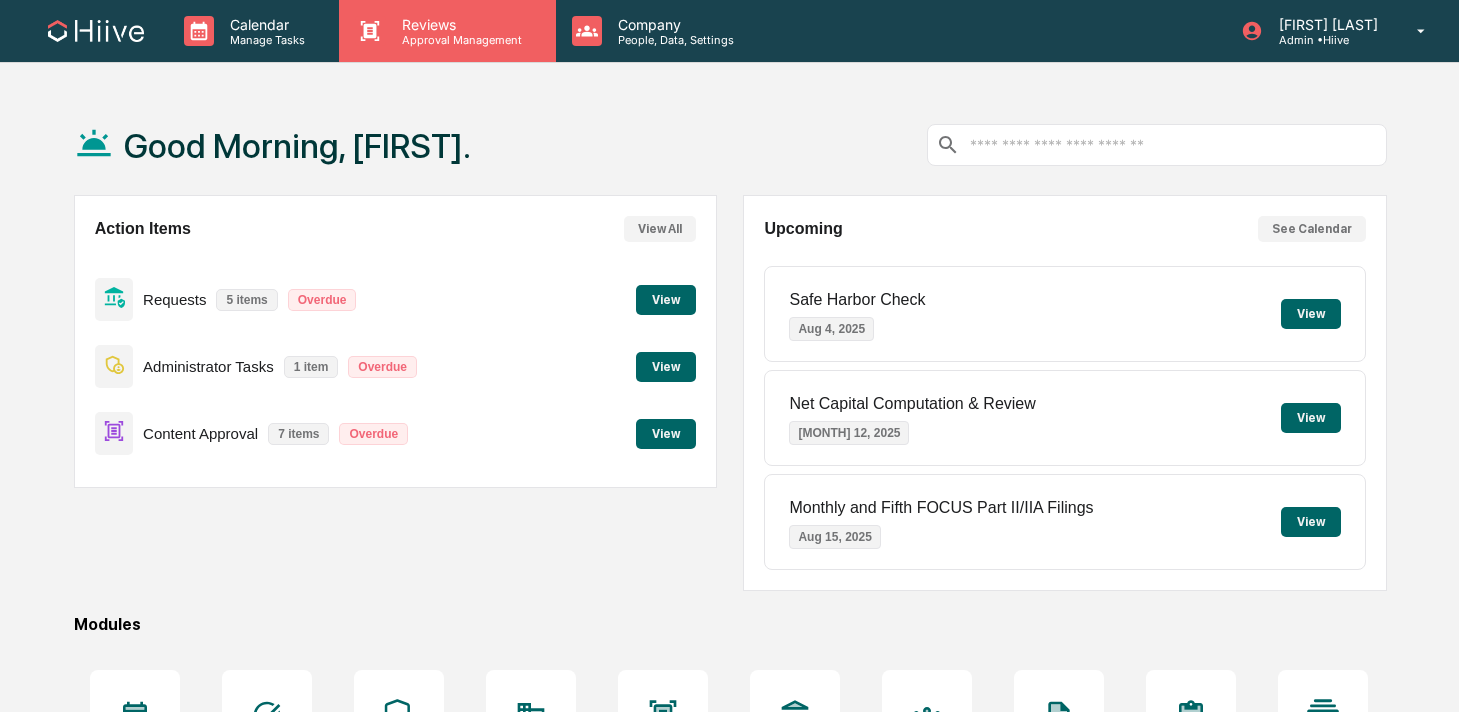 click on "Reviews Approval Management" at bounding box center (447, 31) 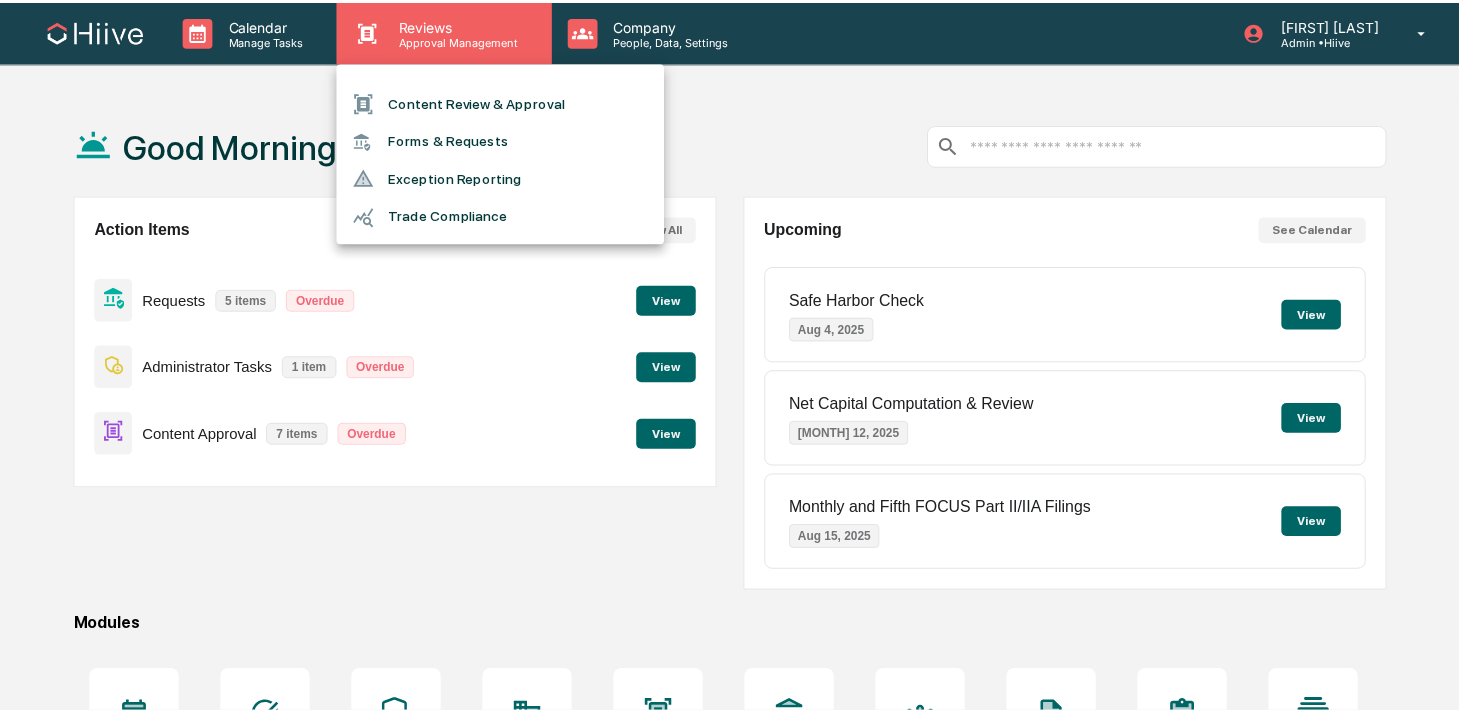 scroll, scrollTop: 0, scrollLeft: 0, axis: both 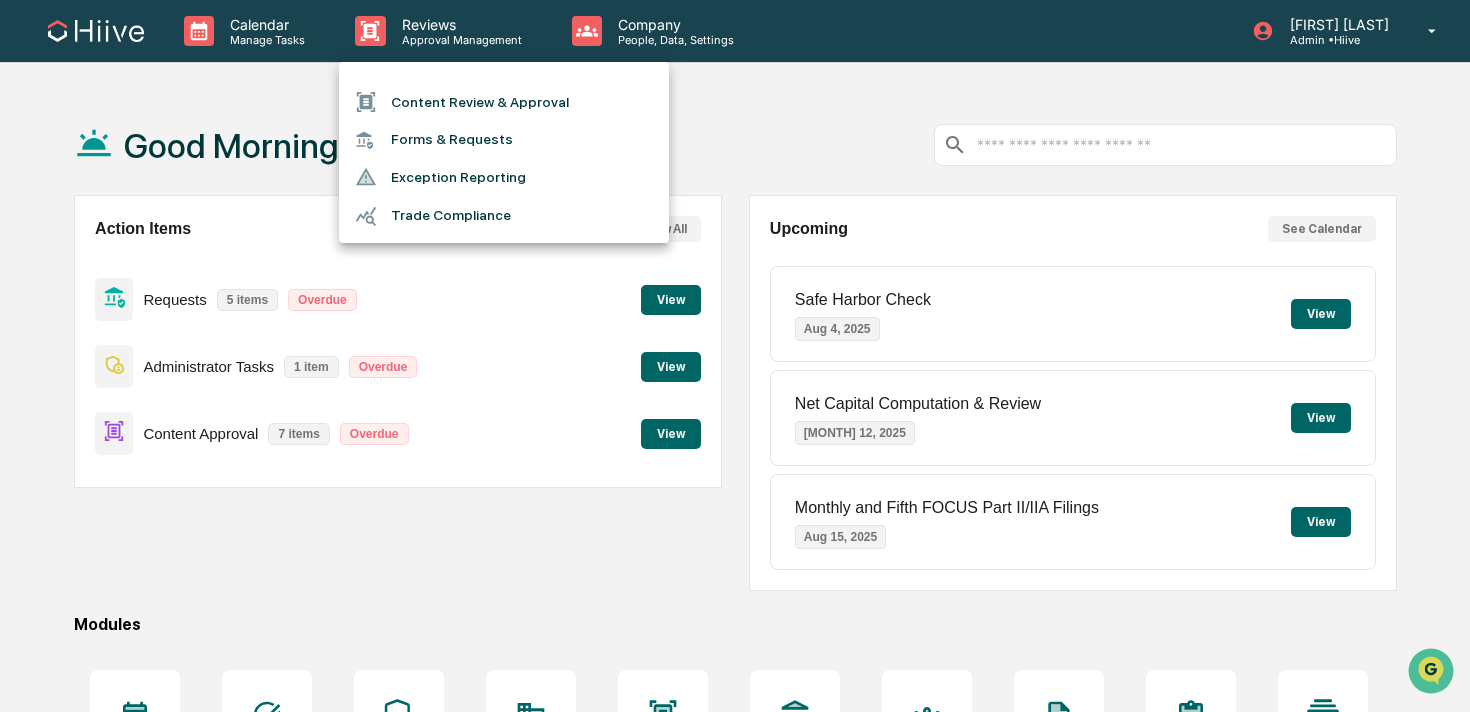 click on "Content Review & Approval" at bounding box center (504, 102) 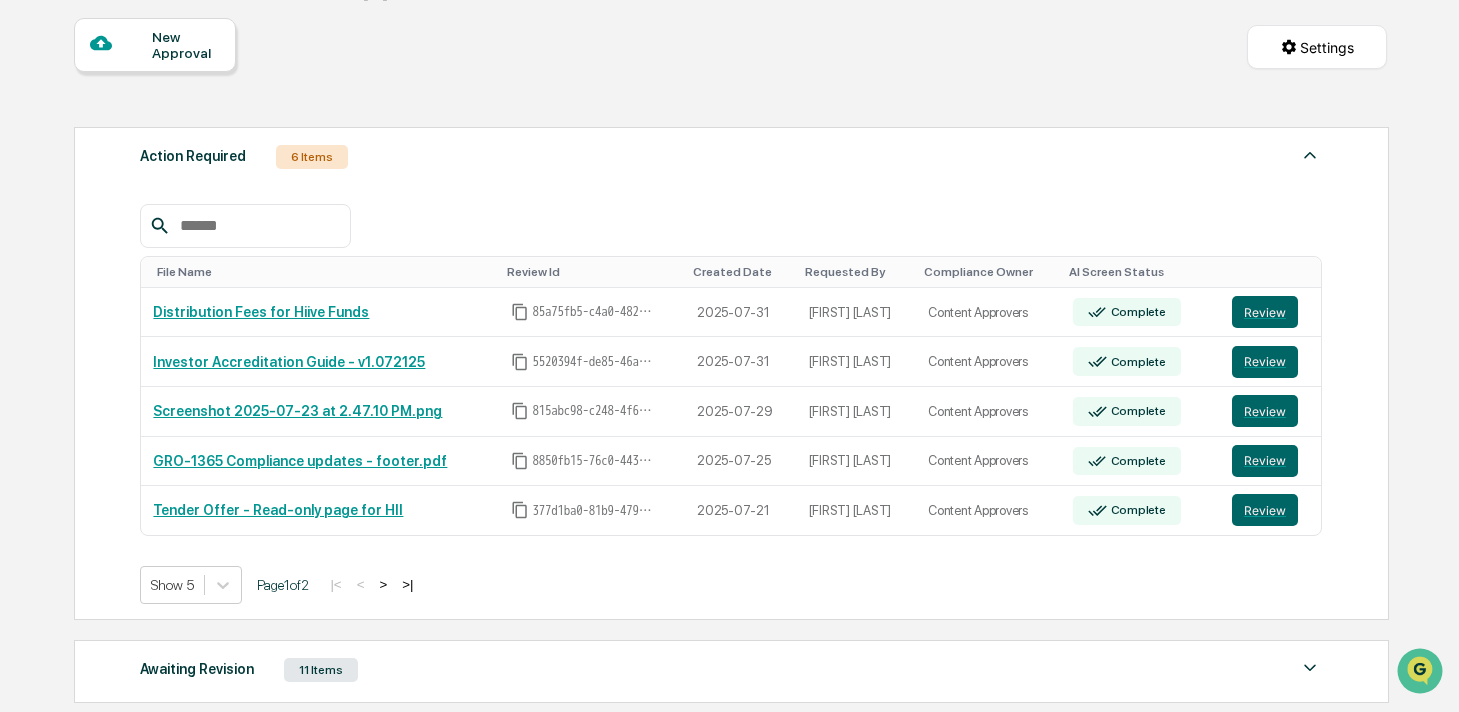scroll, scrollTop: 181, scrollLeft: 0, axis: vertical 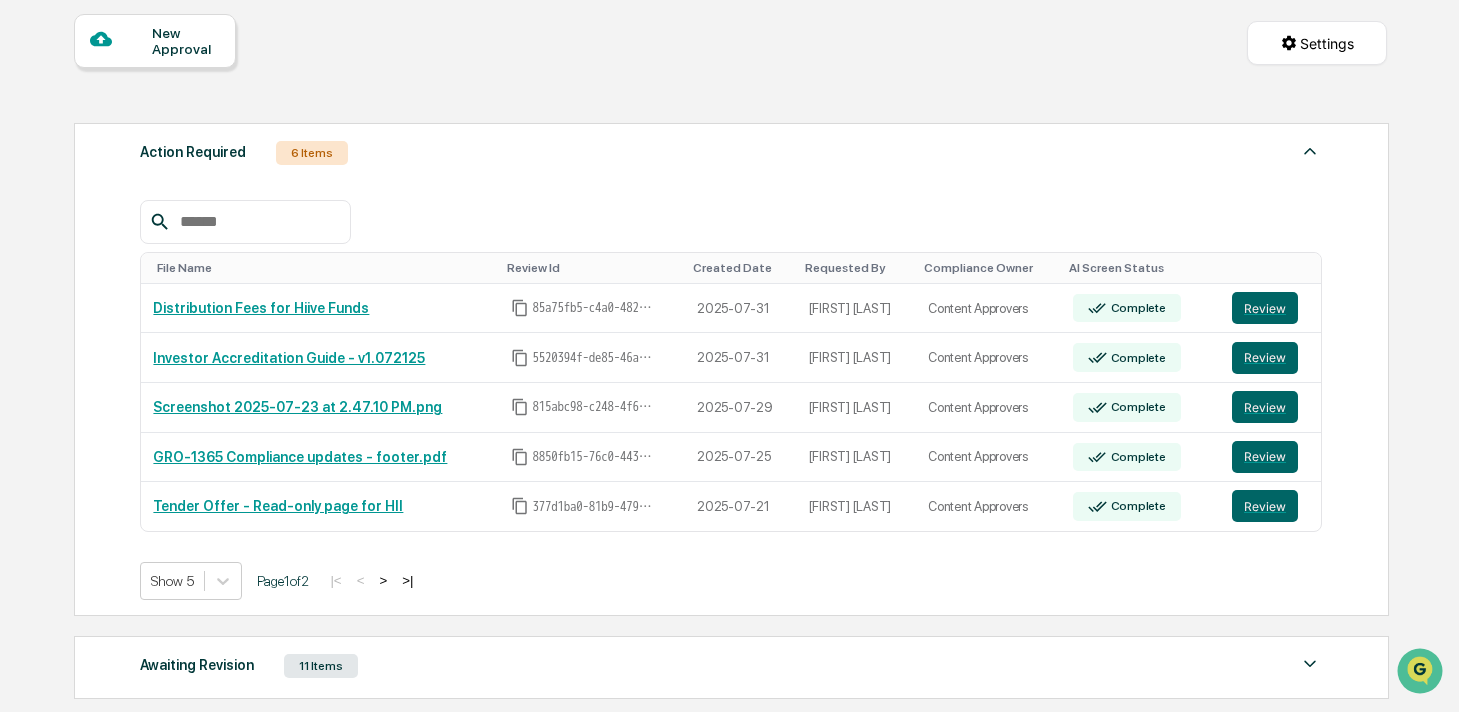 click on ">" at bounding box center (383, 580) 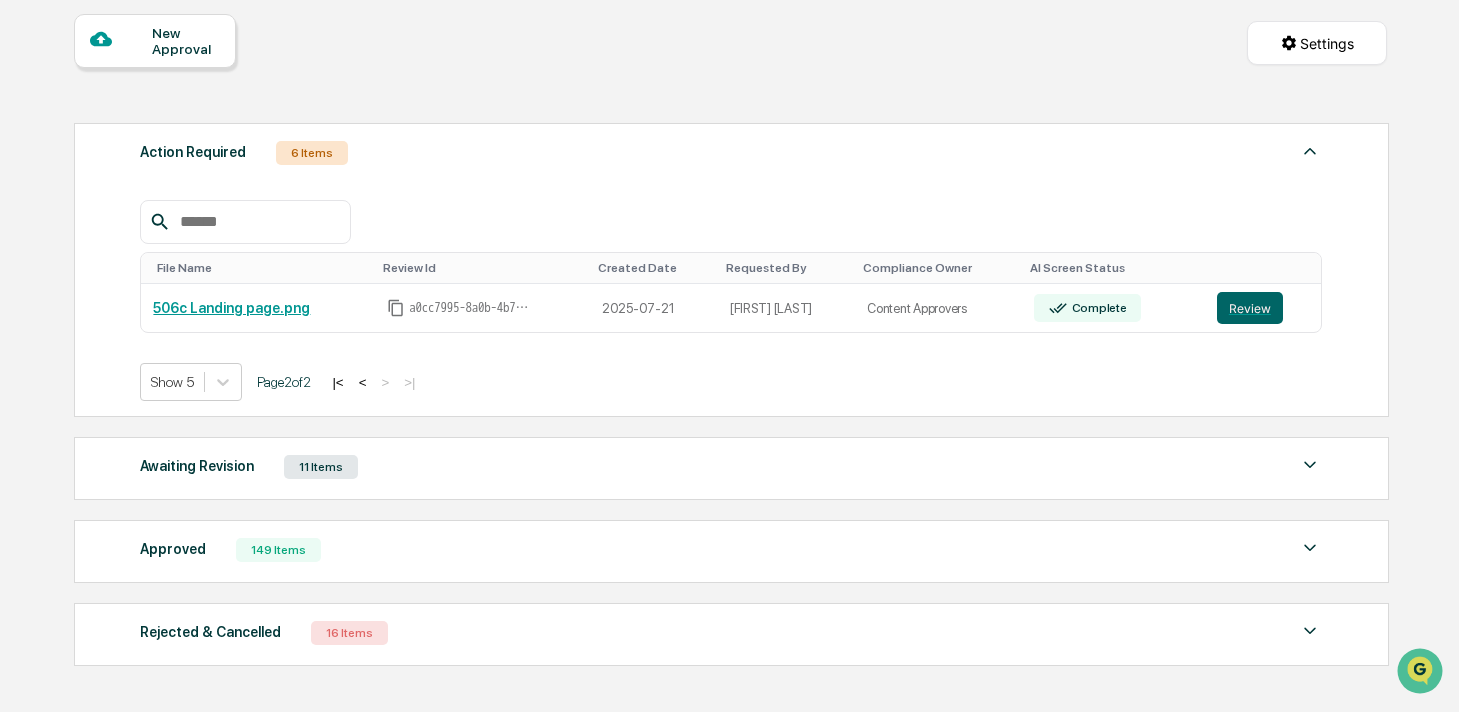 click on "|<" at bounding box center (337, 382) 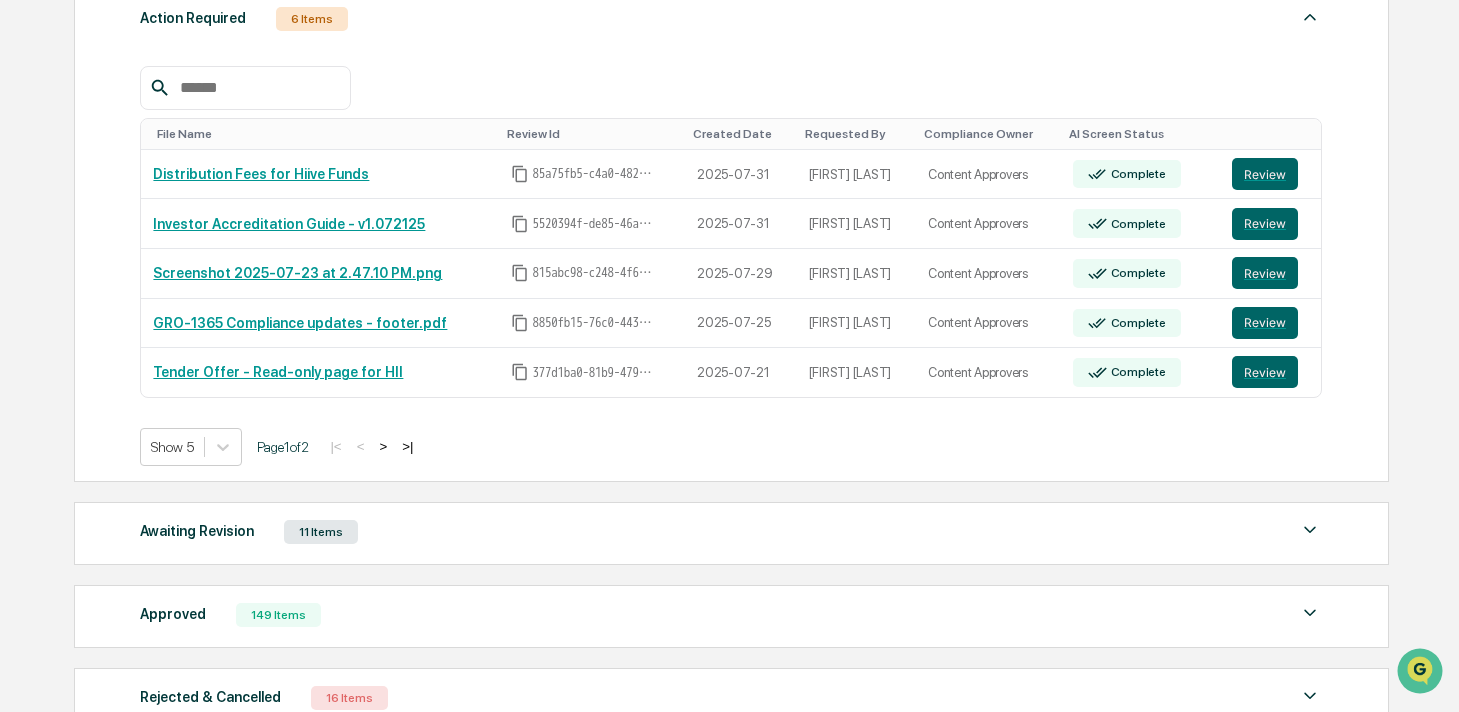 scroll, scrollTop: 409, scrollLeft: 0, axis: vertical 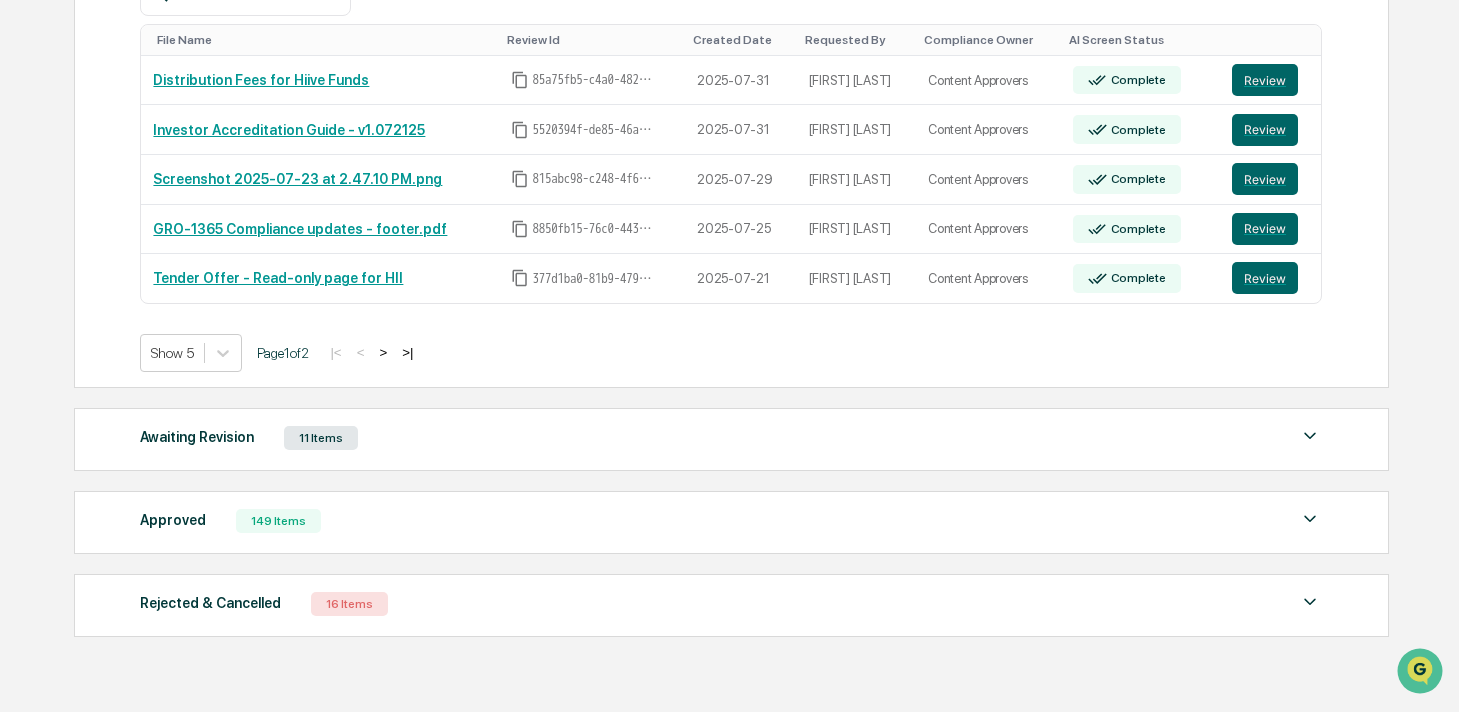 click on "Awaiting Revision 11 Items" at bounding box center [731, 438] 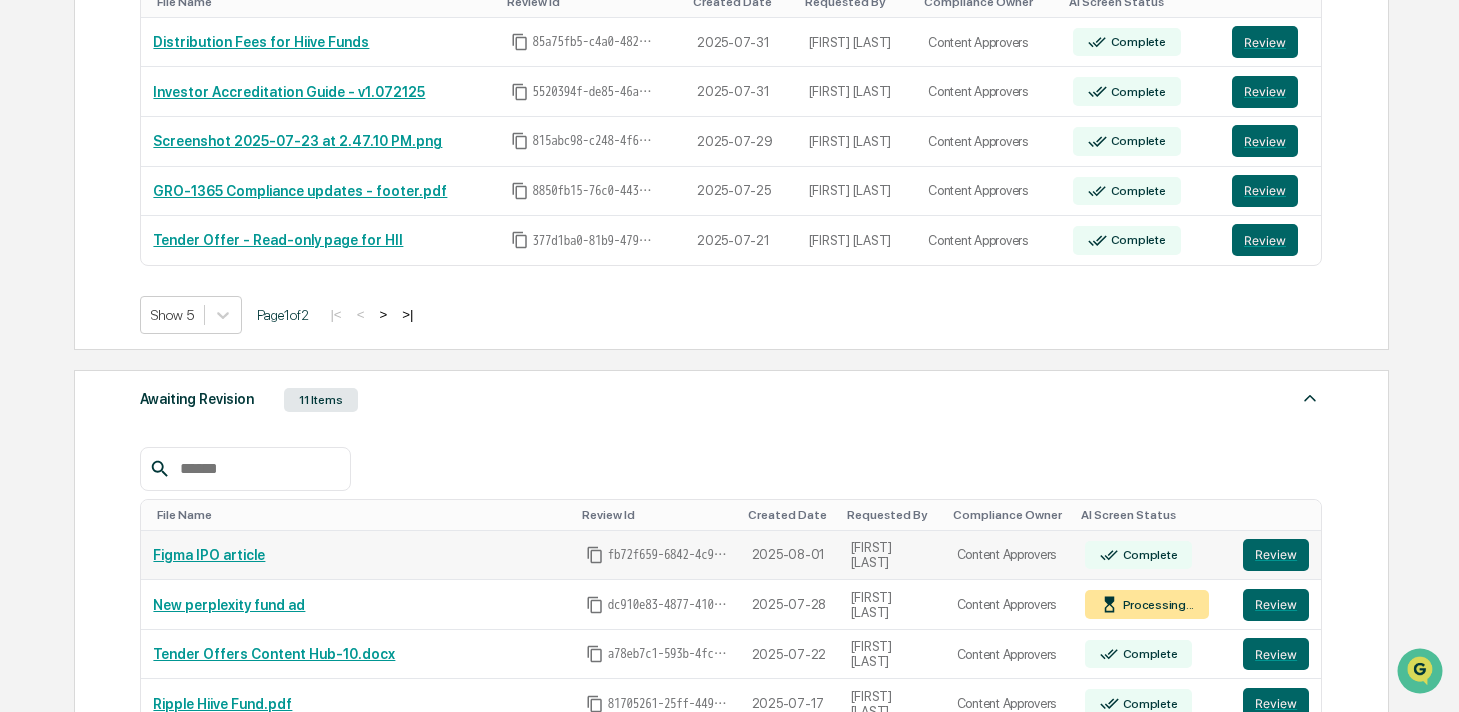 scroll, scrollTop: 465, scrollLeft: 0, axis: vertical 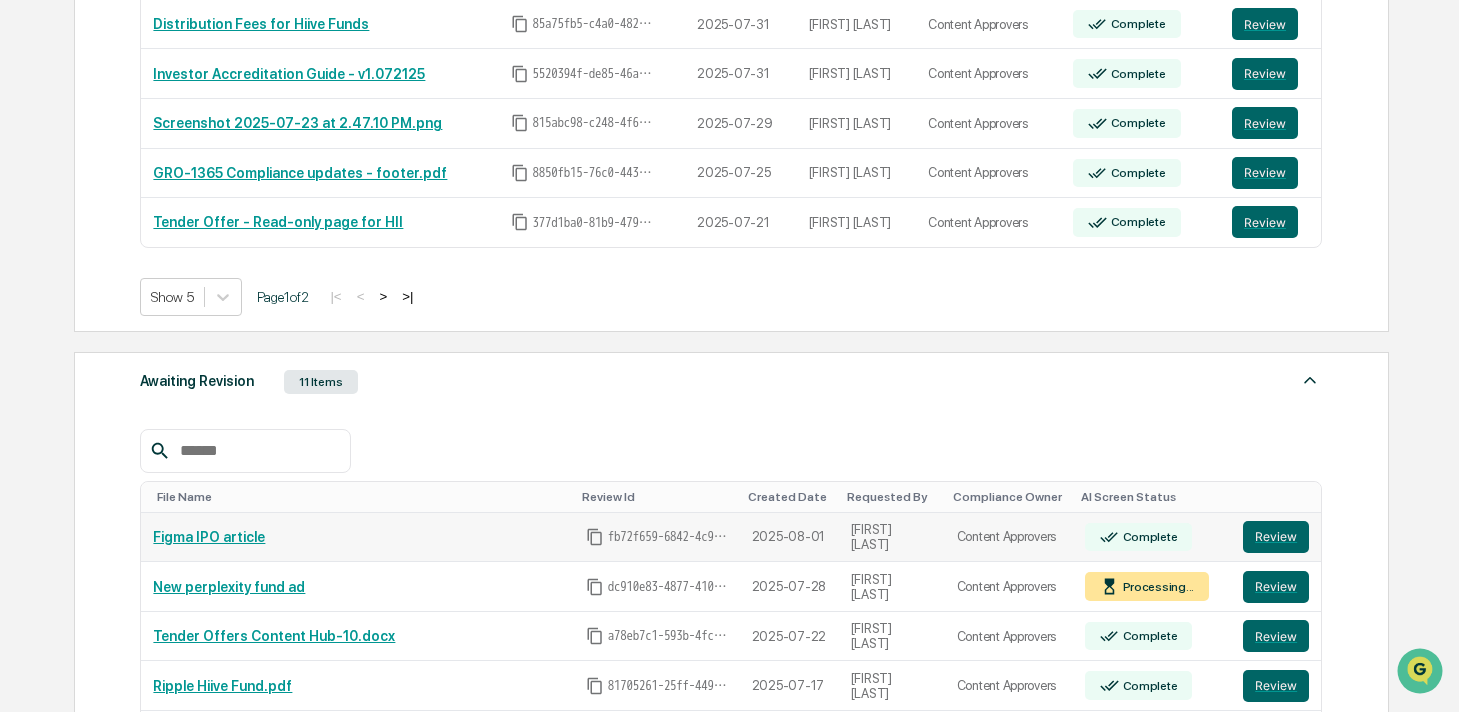 click on "Figma IPO article" at bounding box center [357, 538] 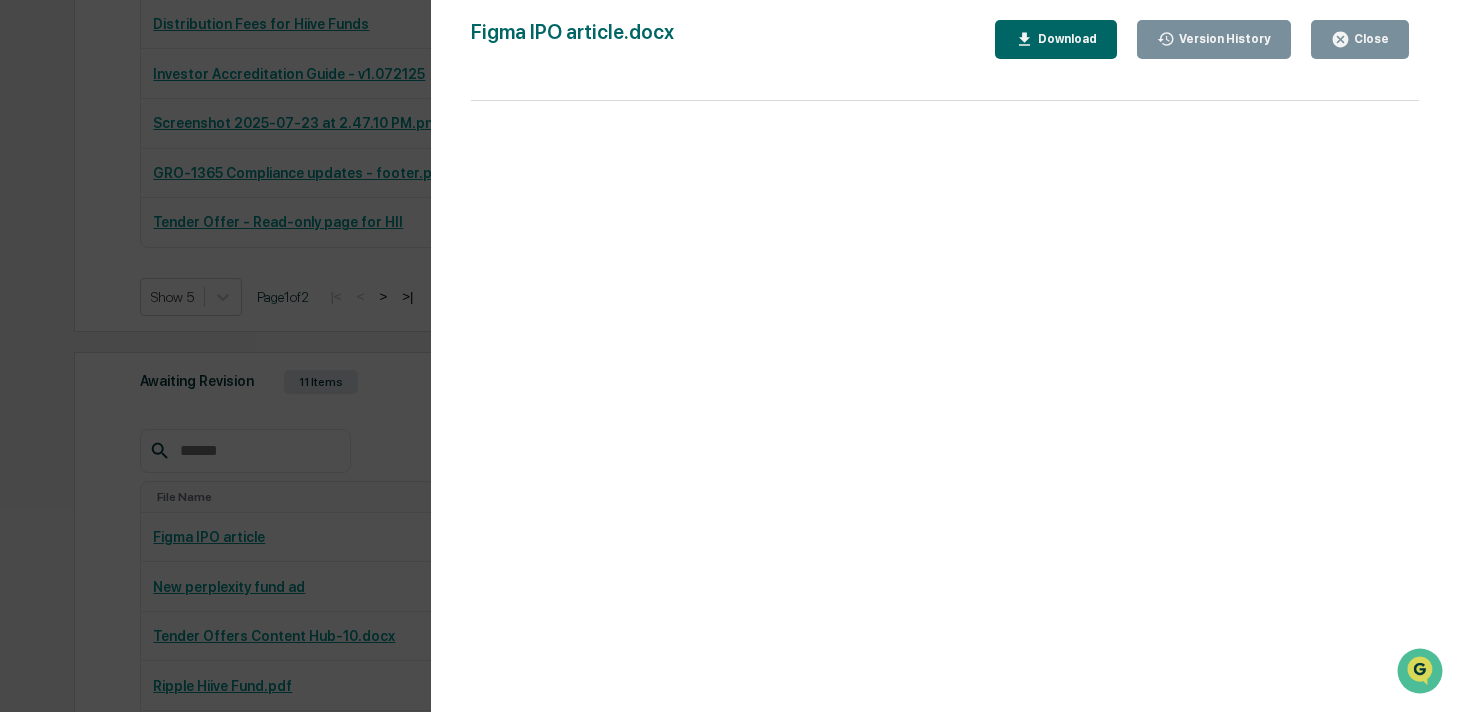 click on "Version History 08/01/2025, 03:32 AM Stephanie Bernard 08/01/2025, 12:54 AM Kate Wilson Figma IPO article.docx   Close   Version History   Download Page  1   100%" at bounding box center [729, 356] 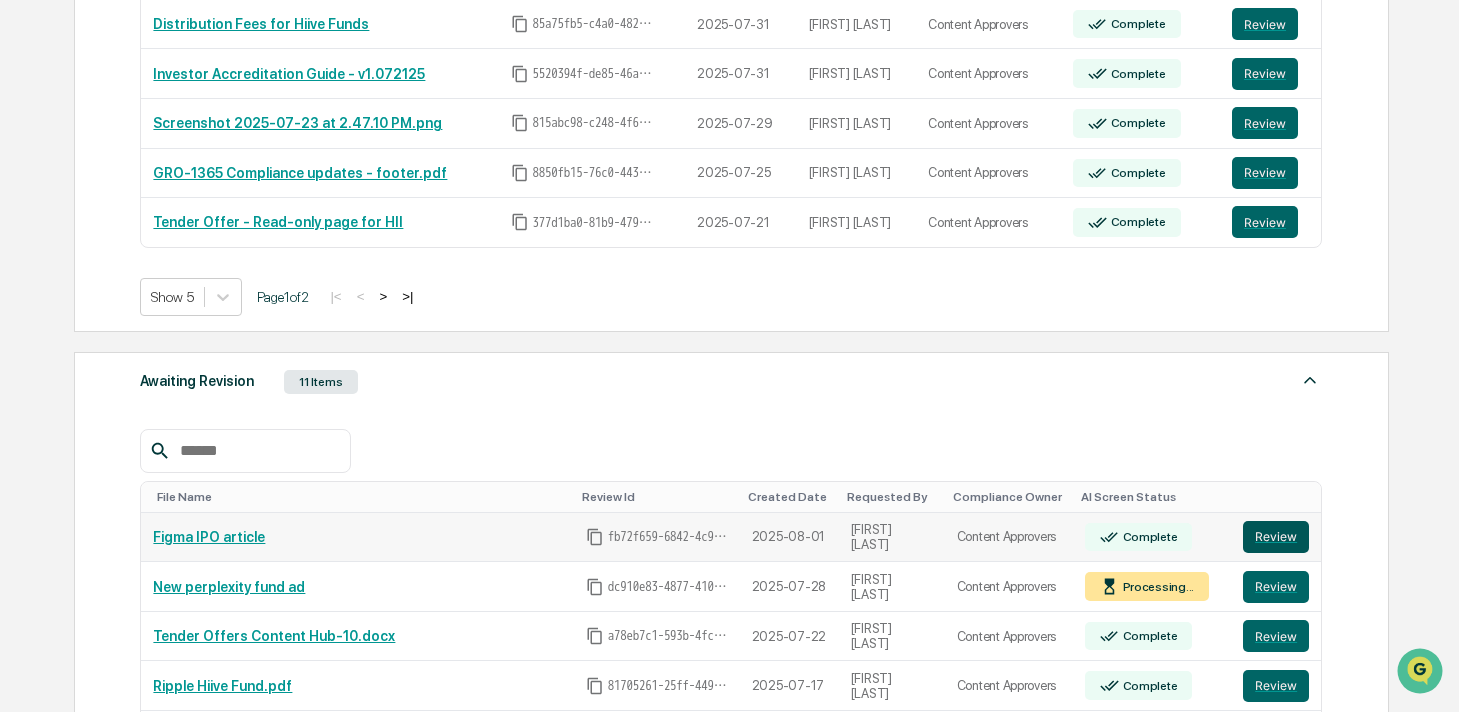 click on "Review" at bounding box center [1276, 537] 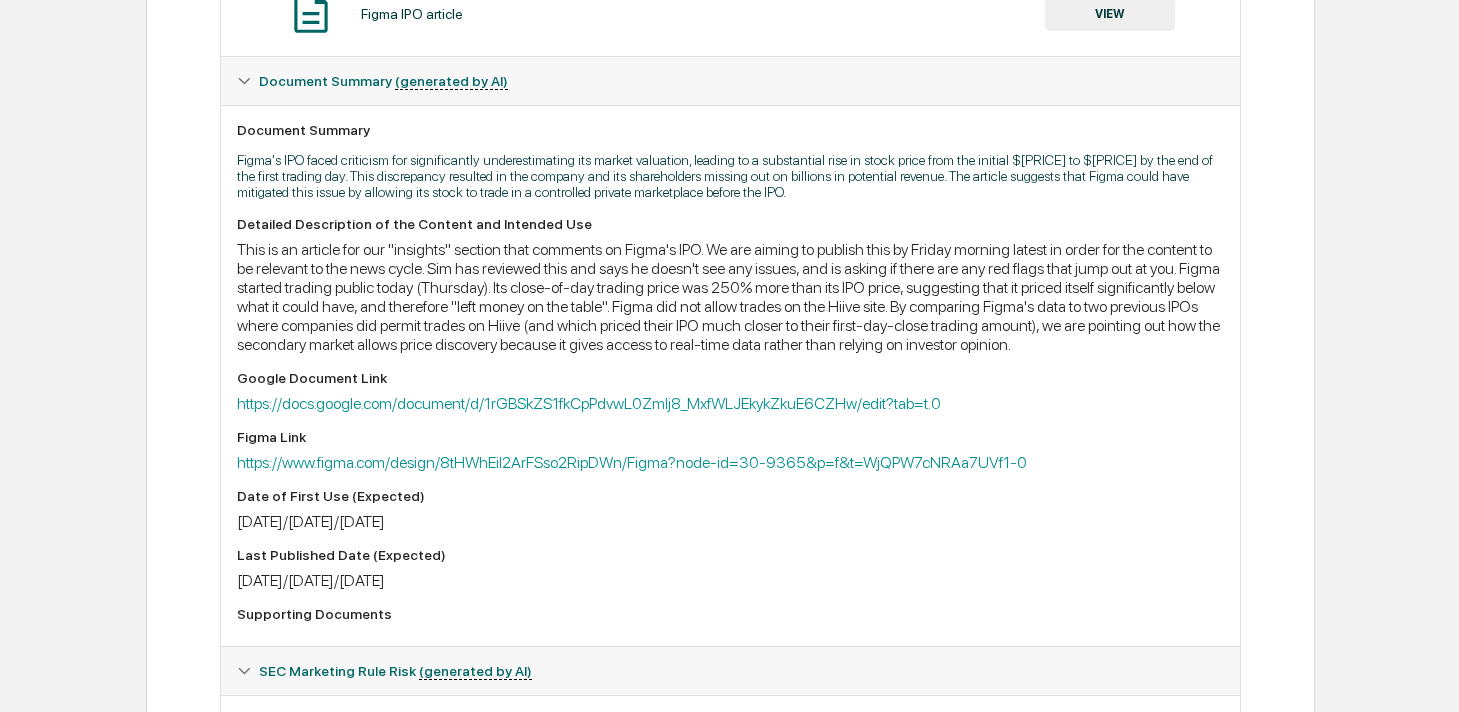 scroll, scrollTop: 0, scrollLeft: 0, axis: both 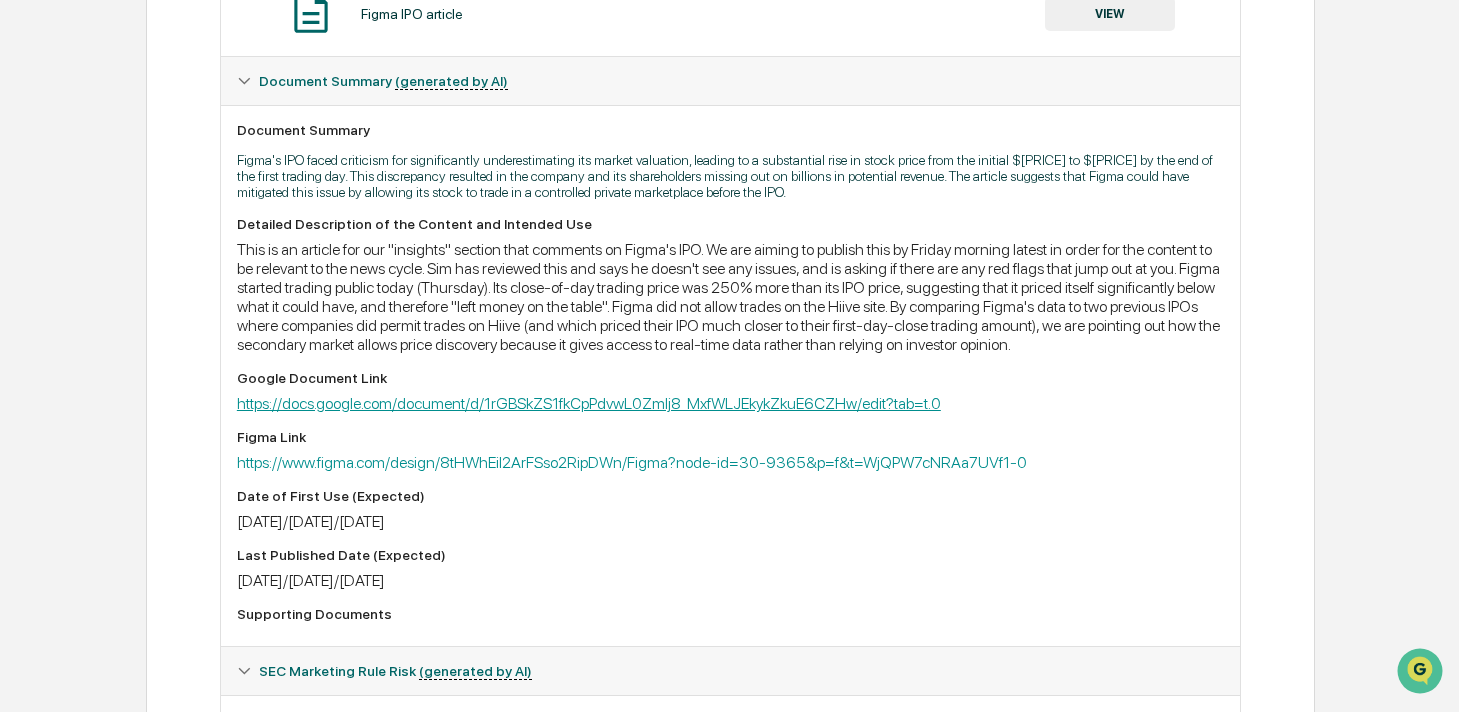 click on "https://docs.google.com/document/d/1rGBSkZS1fkCpPdvwL0ZmIj8_MxfWLJEkykZkuE6CZHw/edit?tab=t.0" at bounding box center (589, 403) 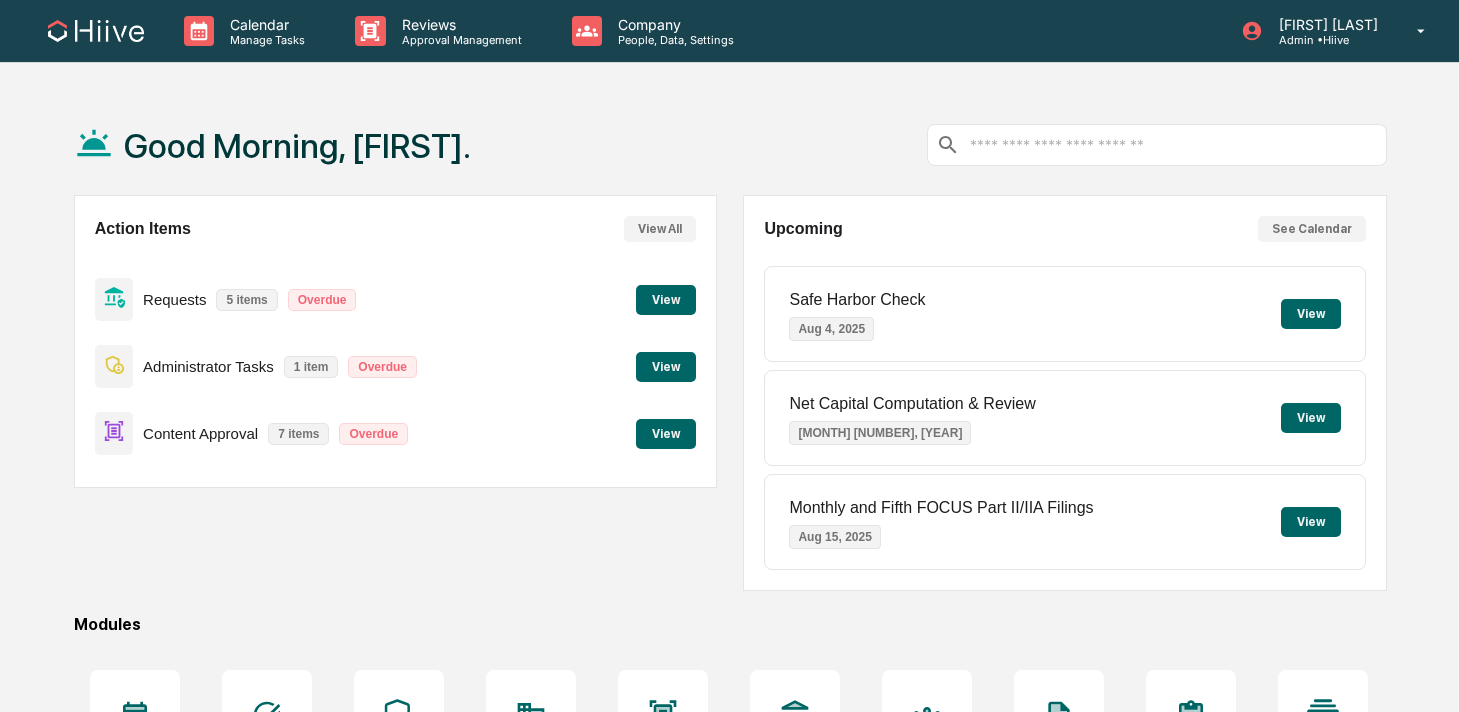 scroll, scrollTop: 0, scrollLeft: 0, axis: both 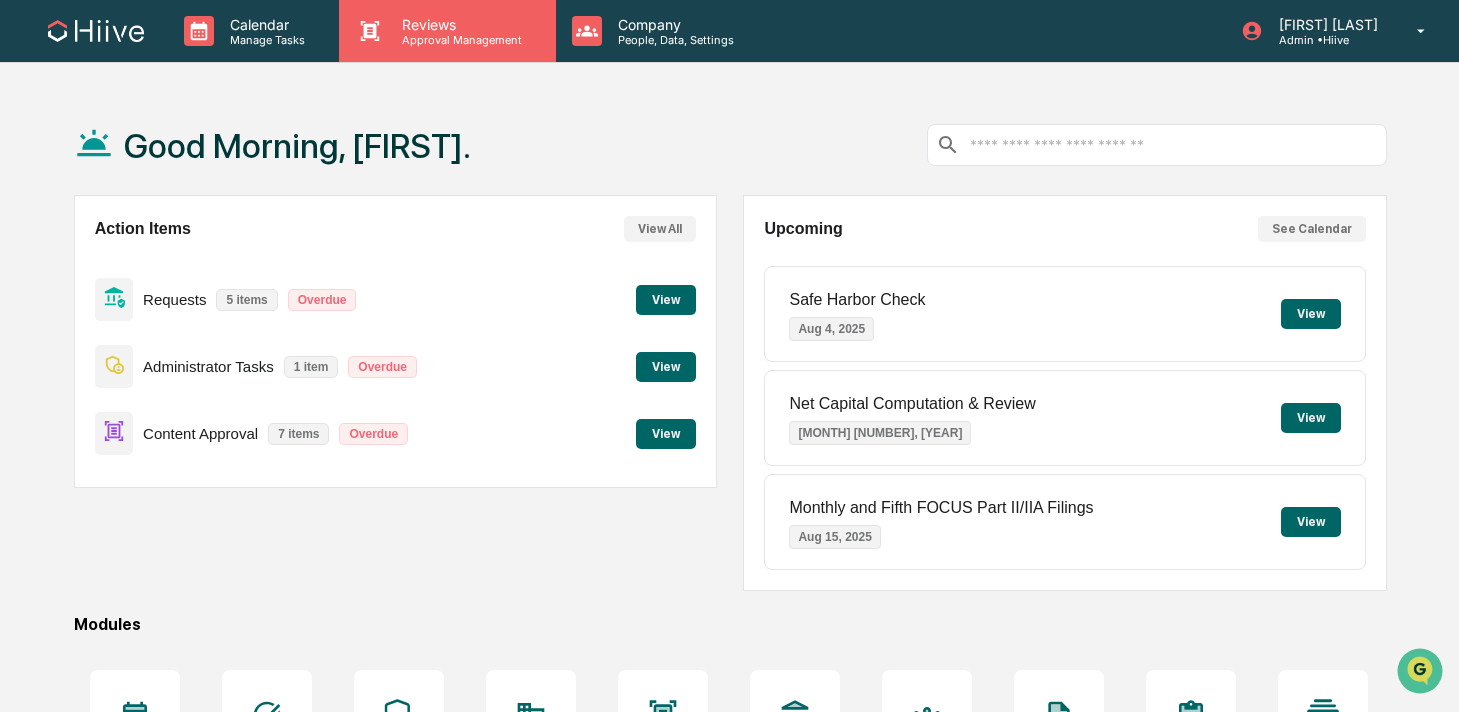 click on "Approval Management" at bounding box center [459, 40] 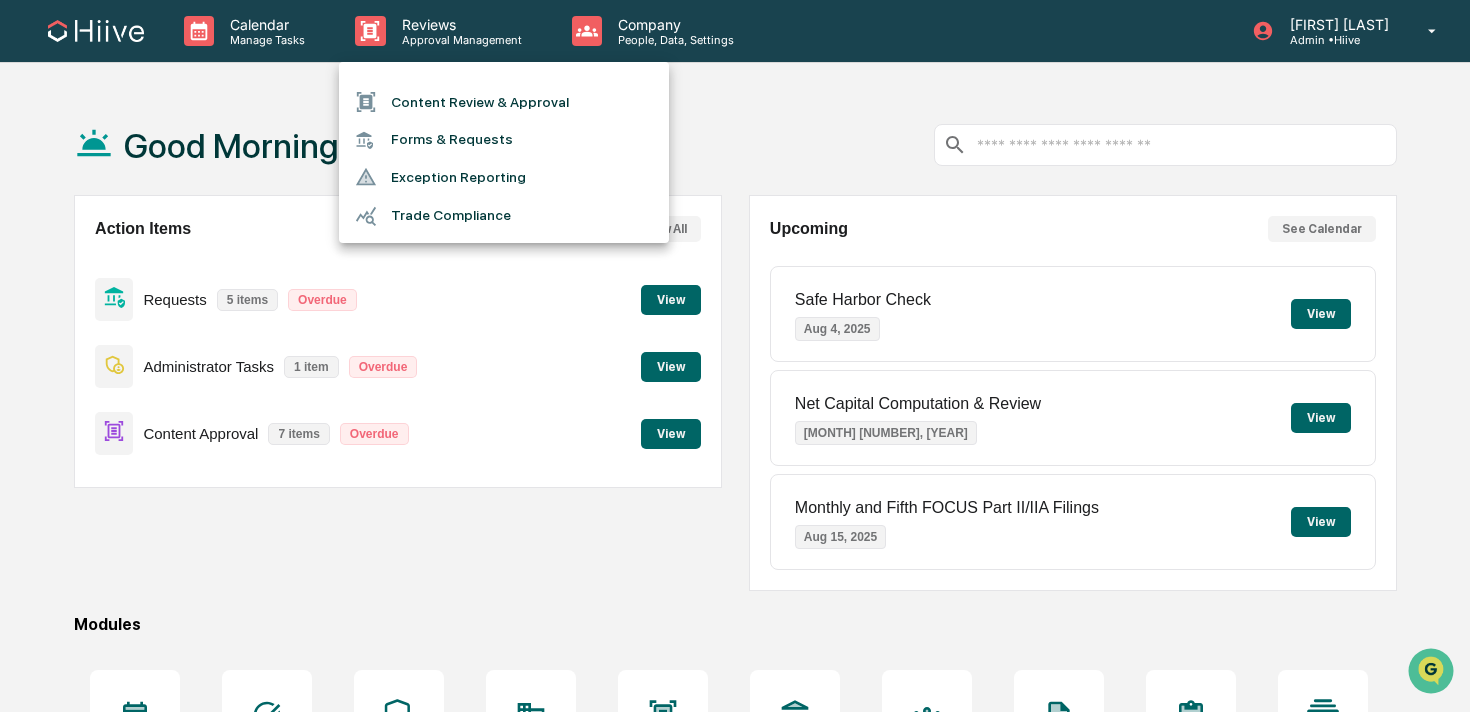 click on "Content Review & Approval" at bounding box center [504, 102] 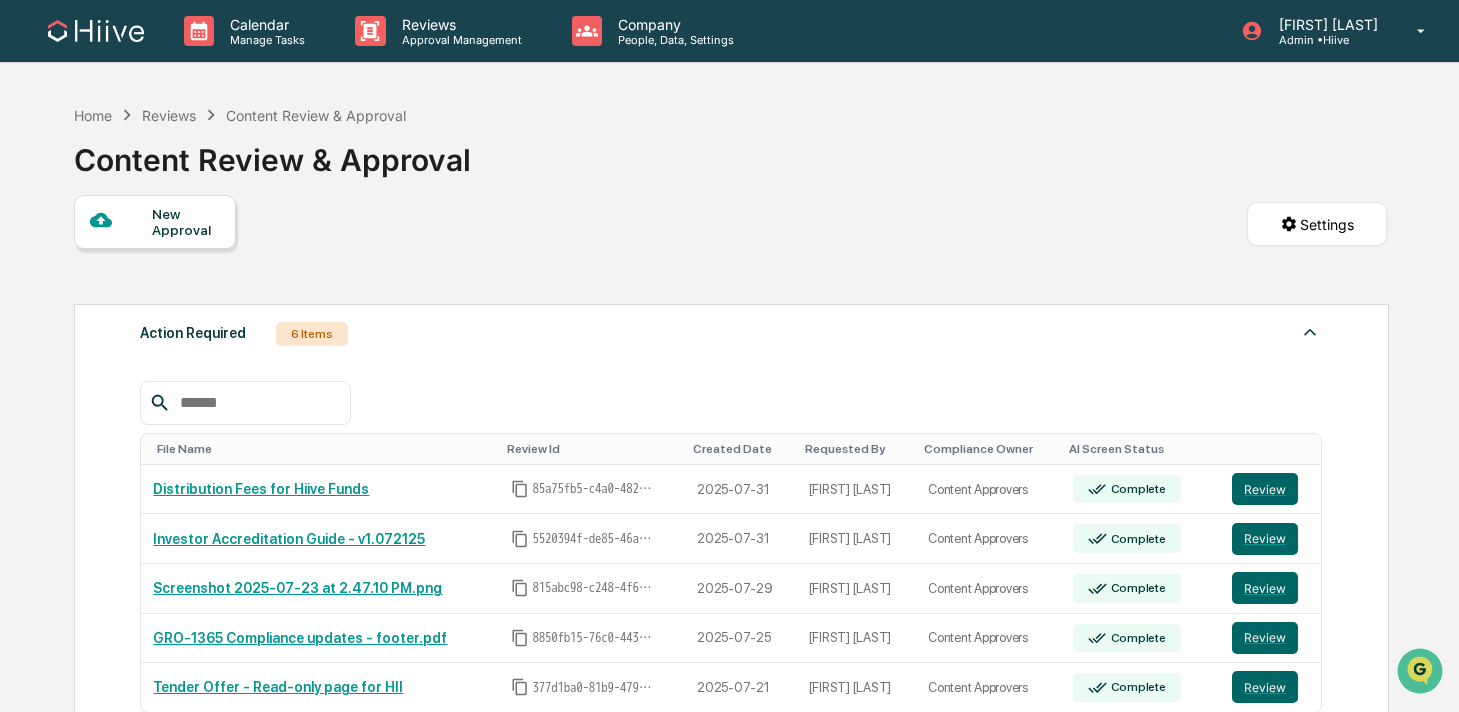 scroll, scrollTop: 476, scrollLeft: 0, axis: vertical 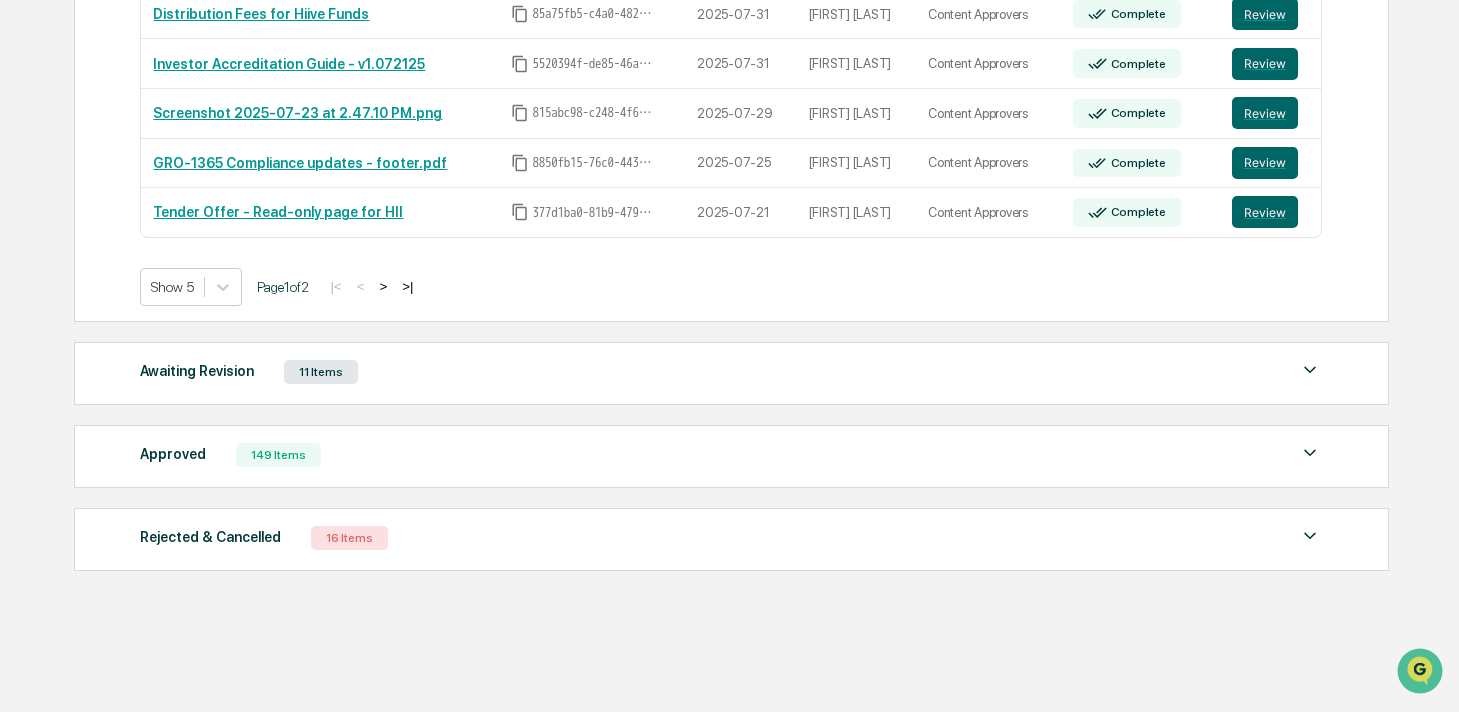 click on "Awaiting Revision 11 Items" at bounding box center (731, 372) 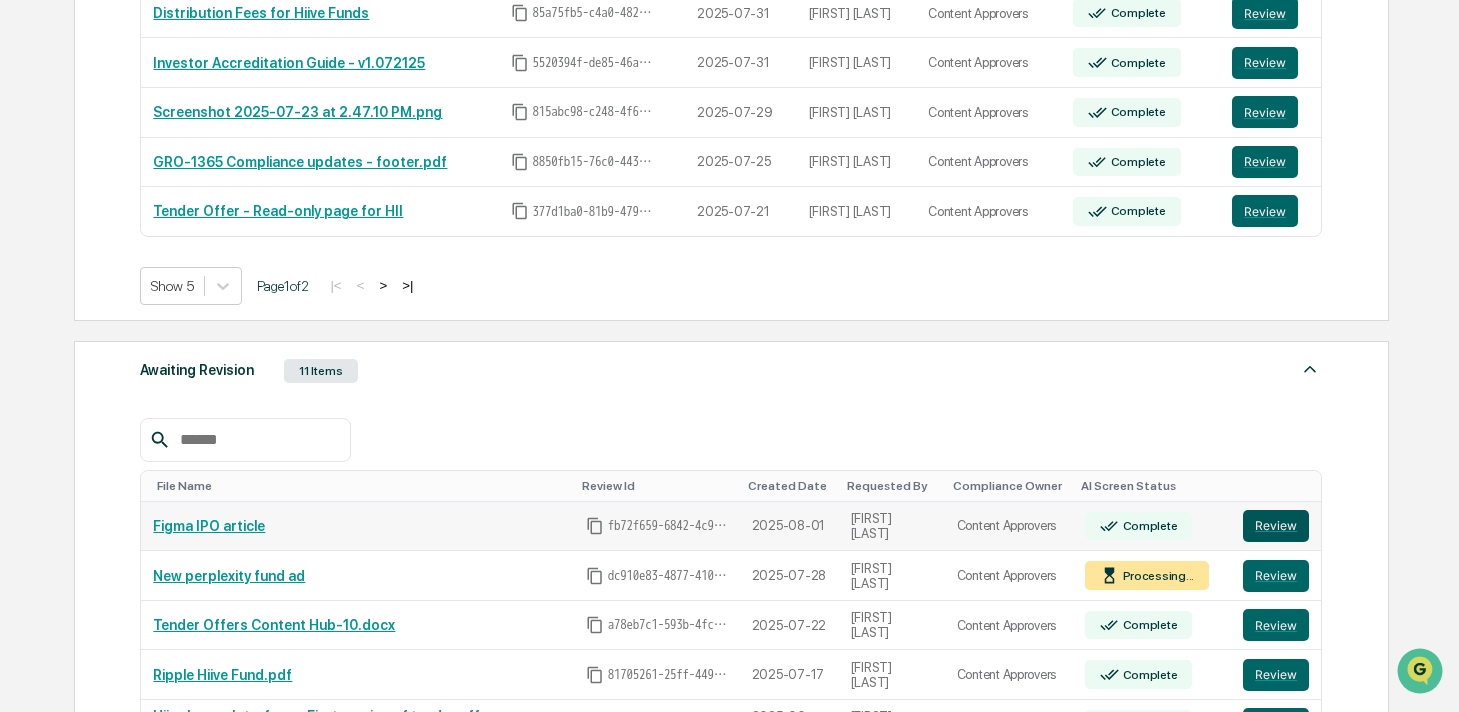 click on "Review" at bounding box center (1276, 526) 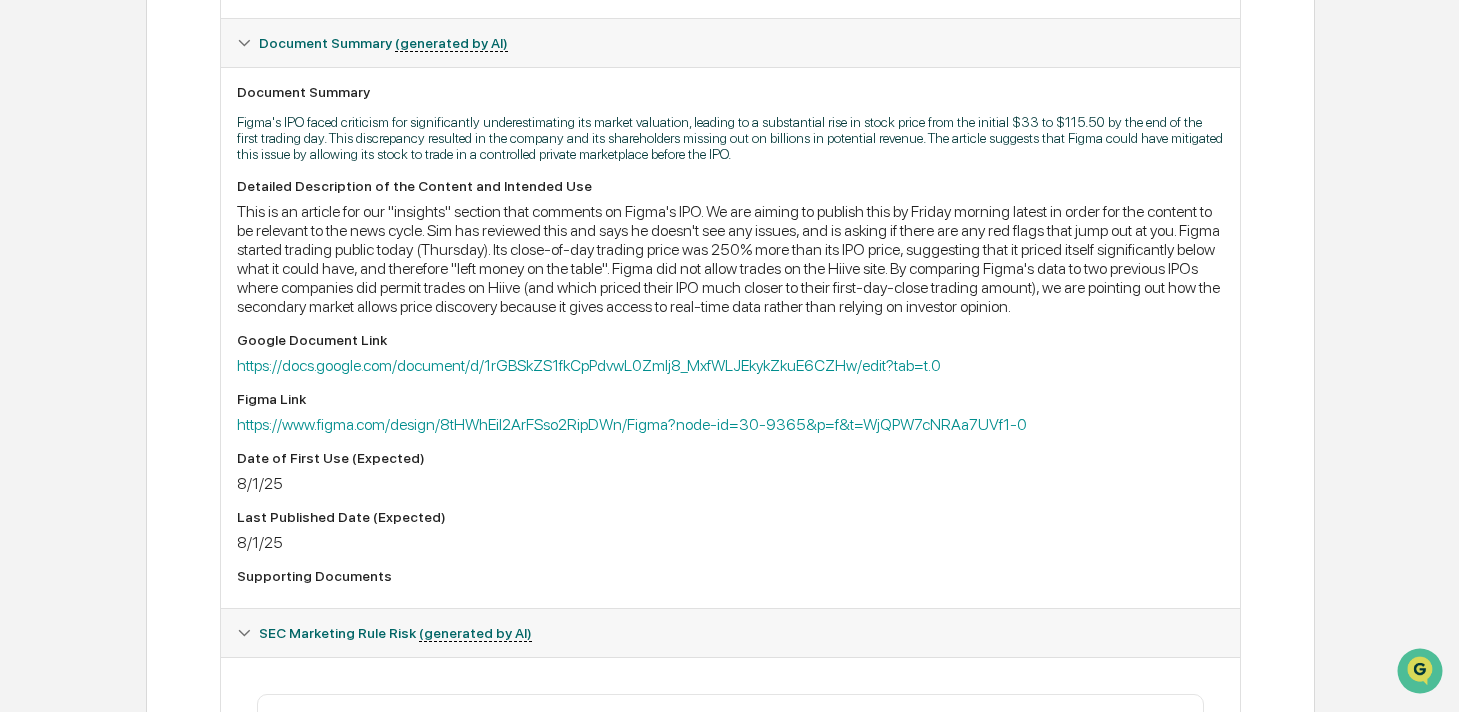 scroll, scrollTop: 588, scrollLeft: 0, axis: vertical 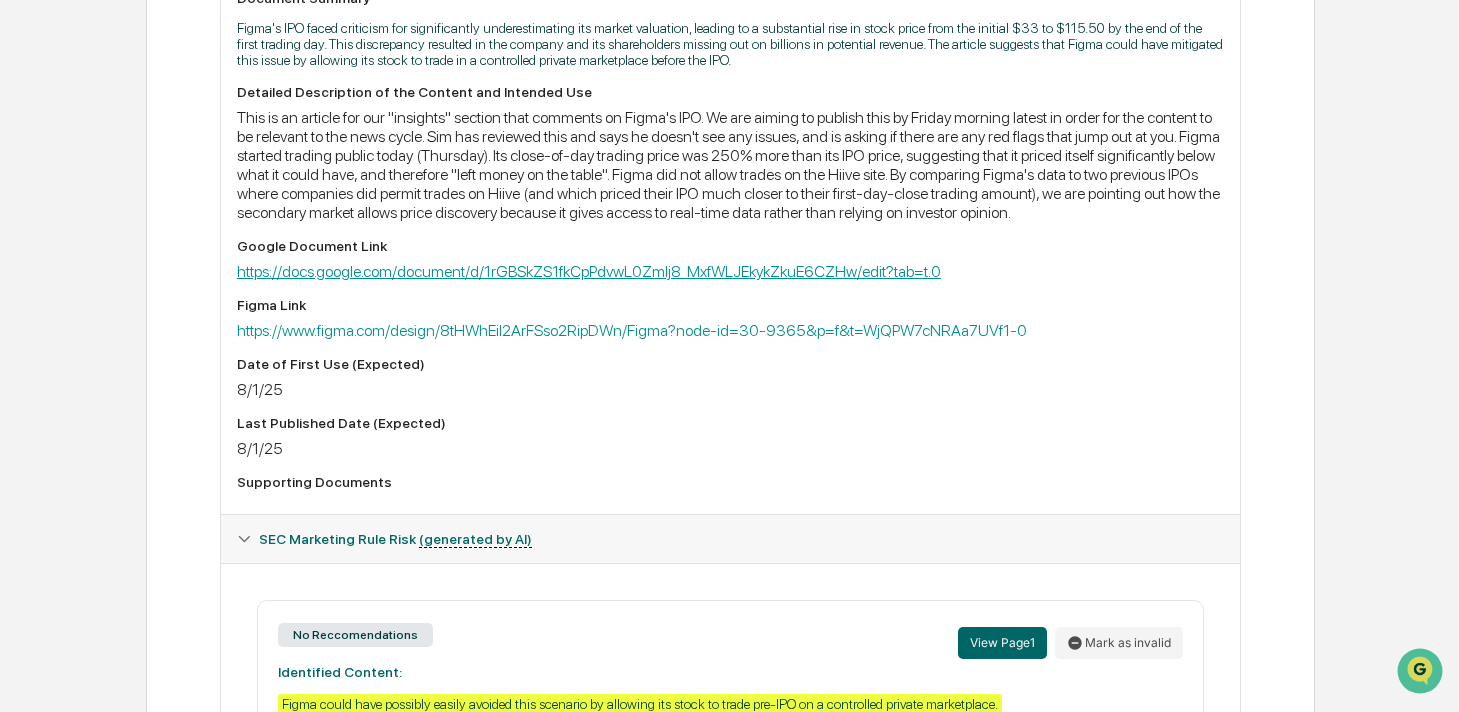 click on "https://docs.google.com/document/d/1rGBSkZS1fkCpPdvwL0ZmIj8_MxfWLJEkykZkuE6CZHw/edit?tab=t.0" at bounding box center (589, 271) 